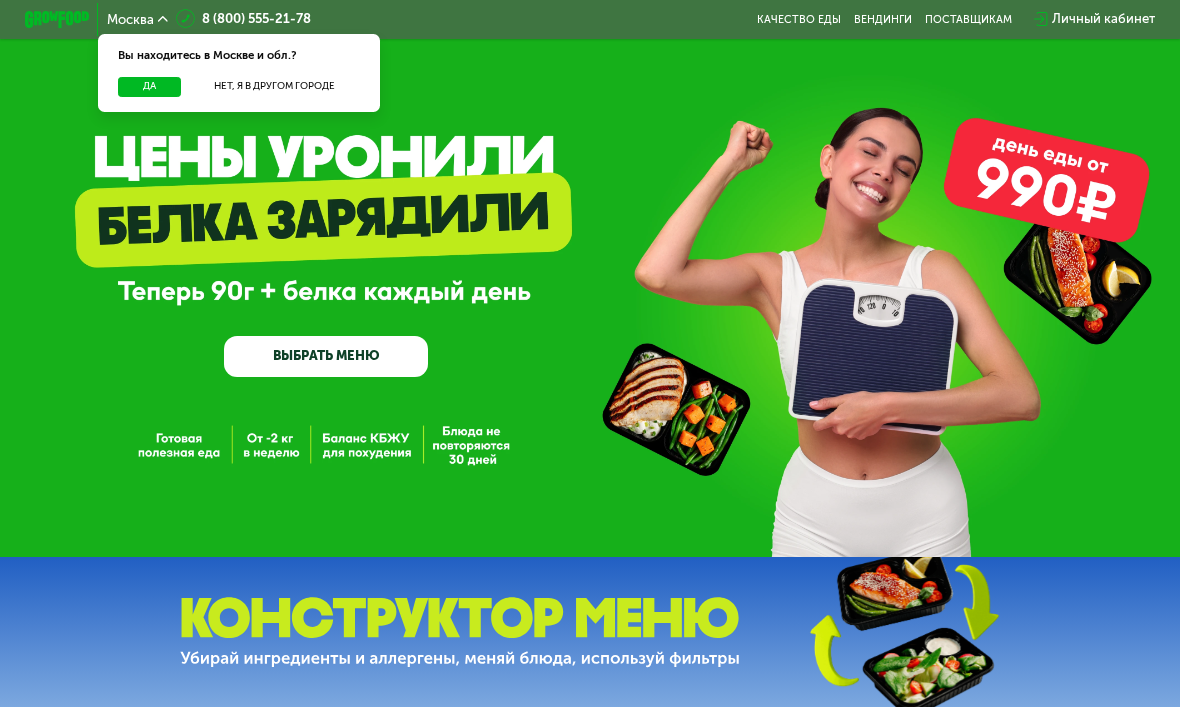 scroll, scrollTop: 0, scrollLeft: 0, axis: both 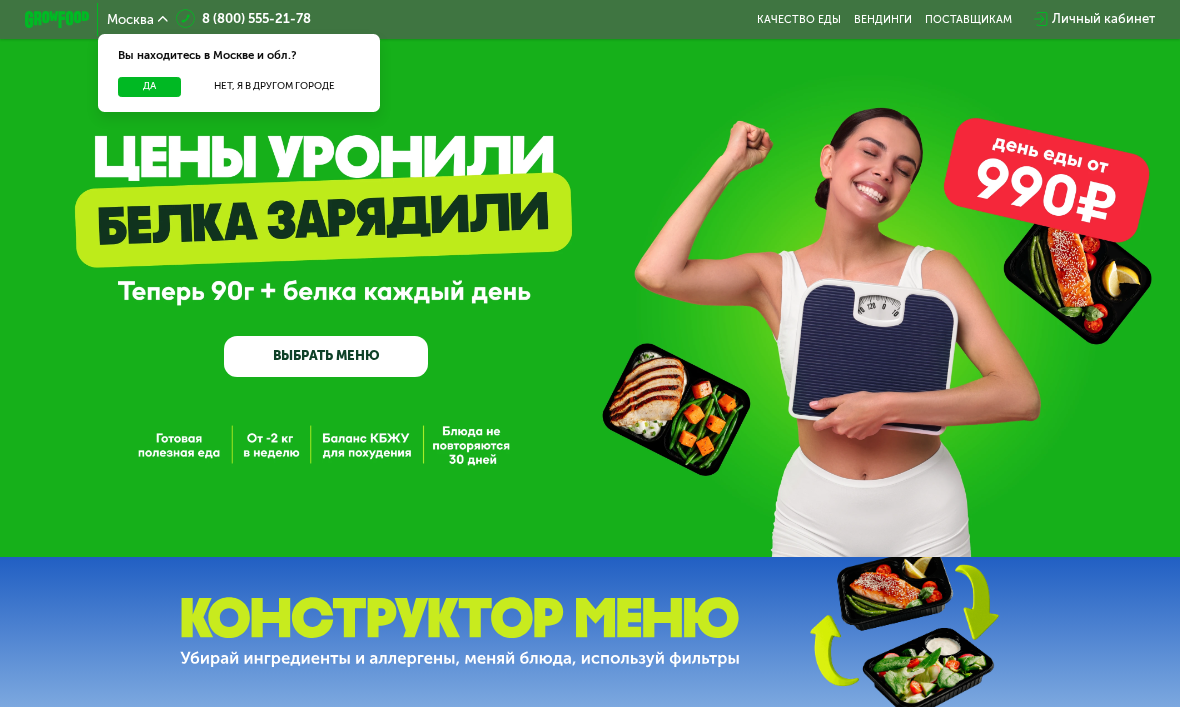 click on "Да" at bounding box center [149, 87] 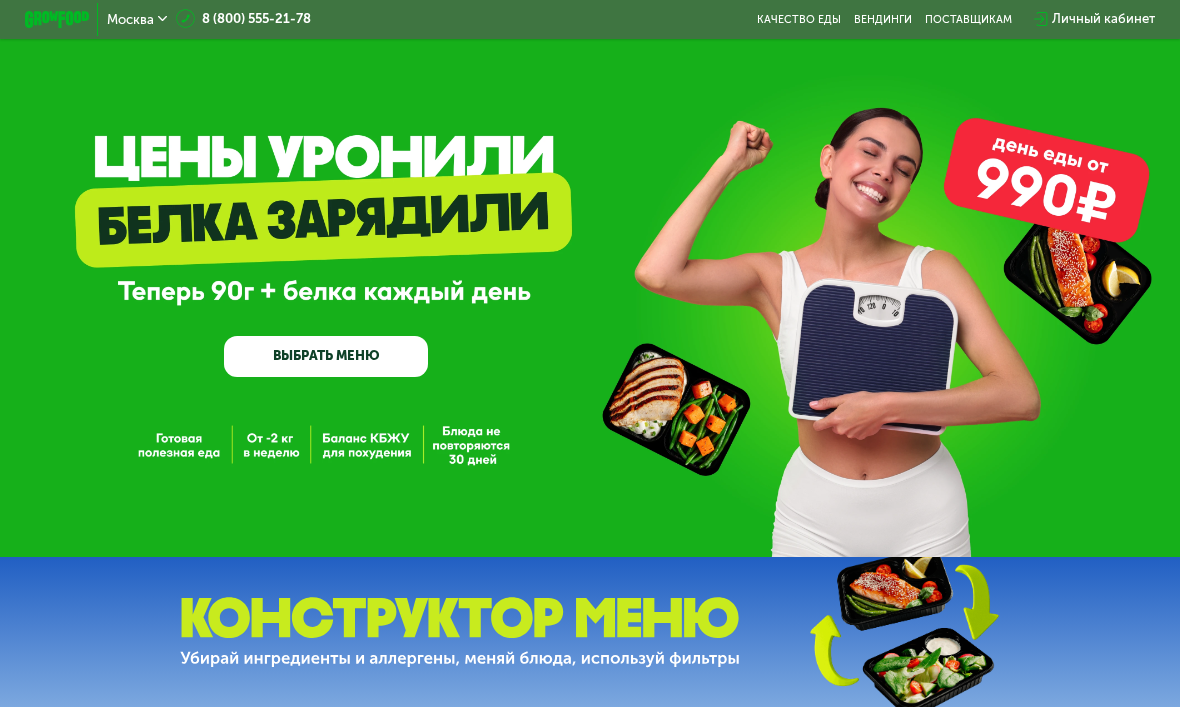 click on "ВЫБРАТЬ МЕНЮ" at bounding box center [326, 356] 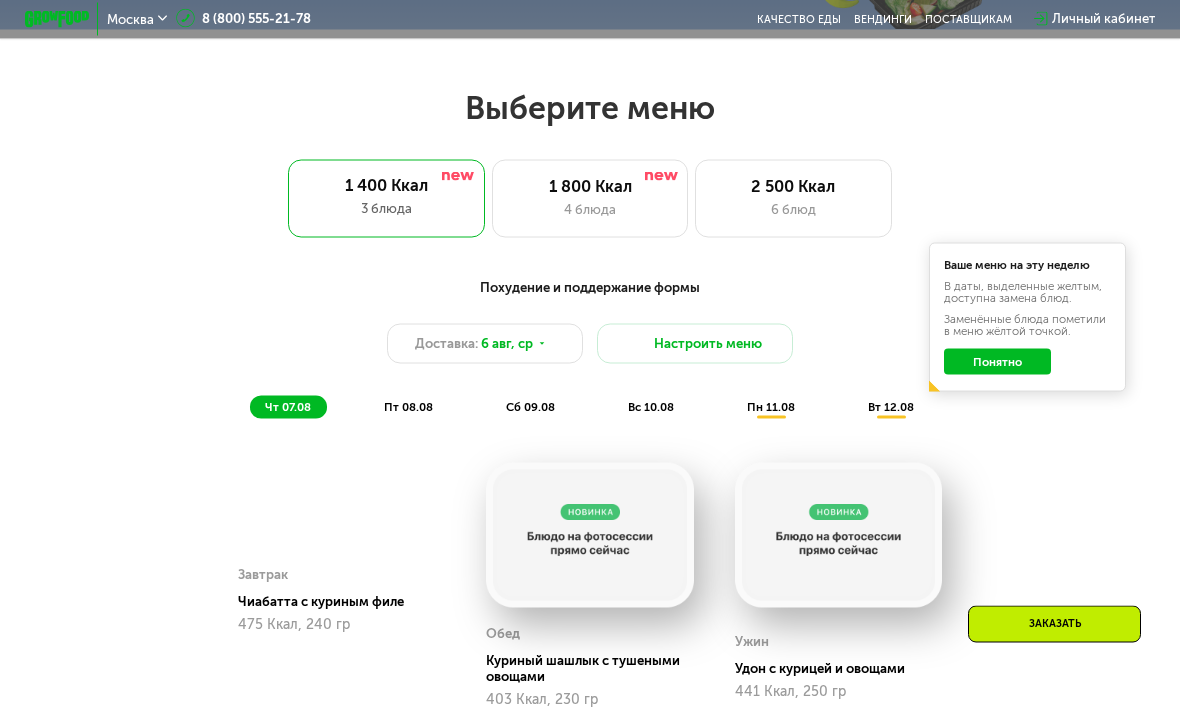 scroll, scrollTop: 726, scrollLeft: 0, axis: vertical 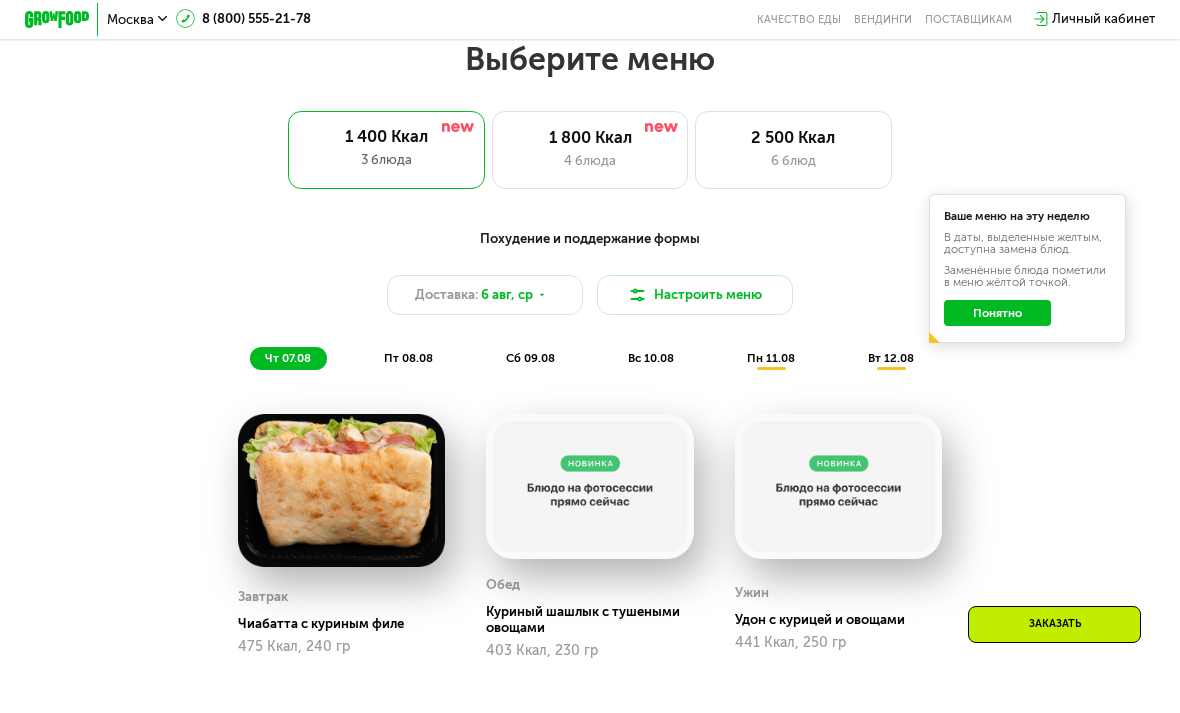 click at bounding box center [57, 19] 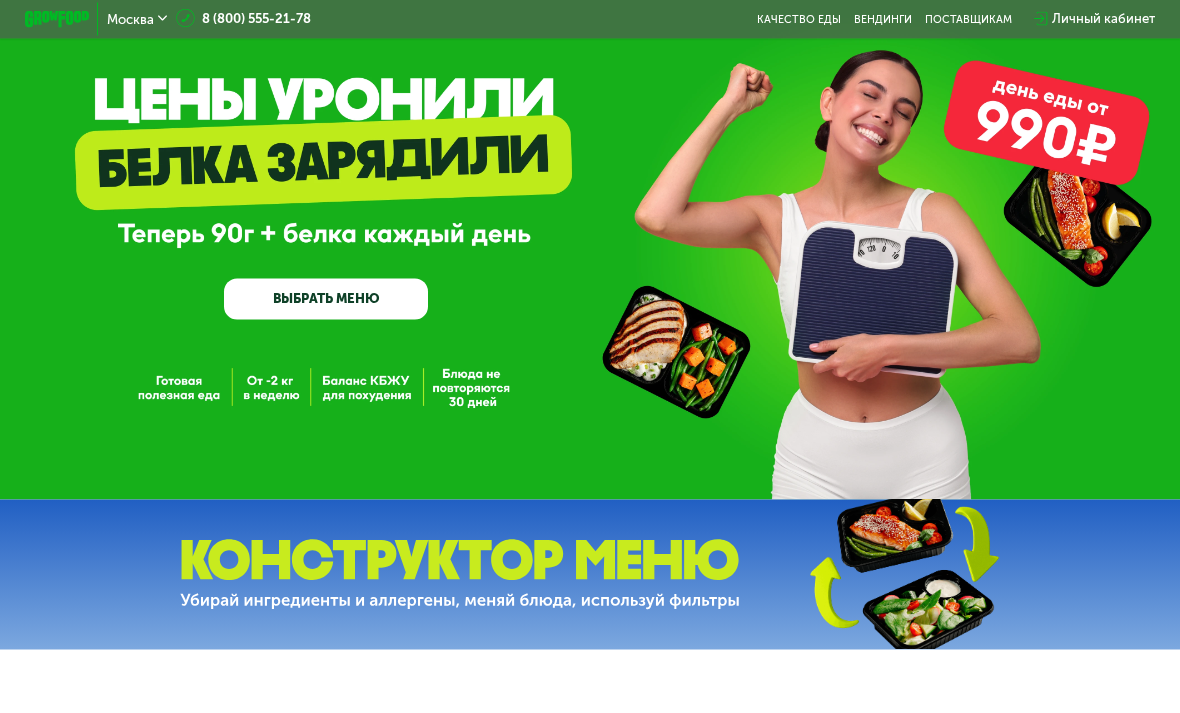 scroll, scrollTop: 0, scrollLeft: 0, axis: both 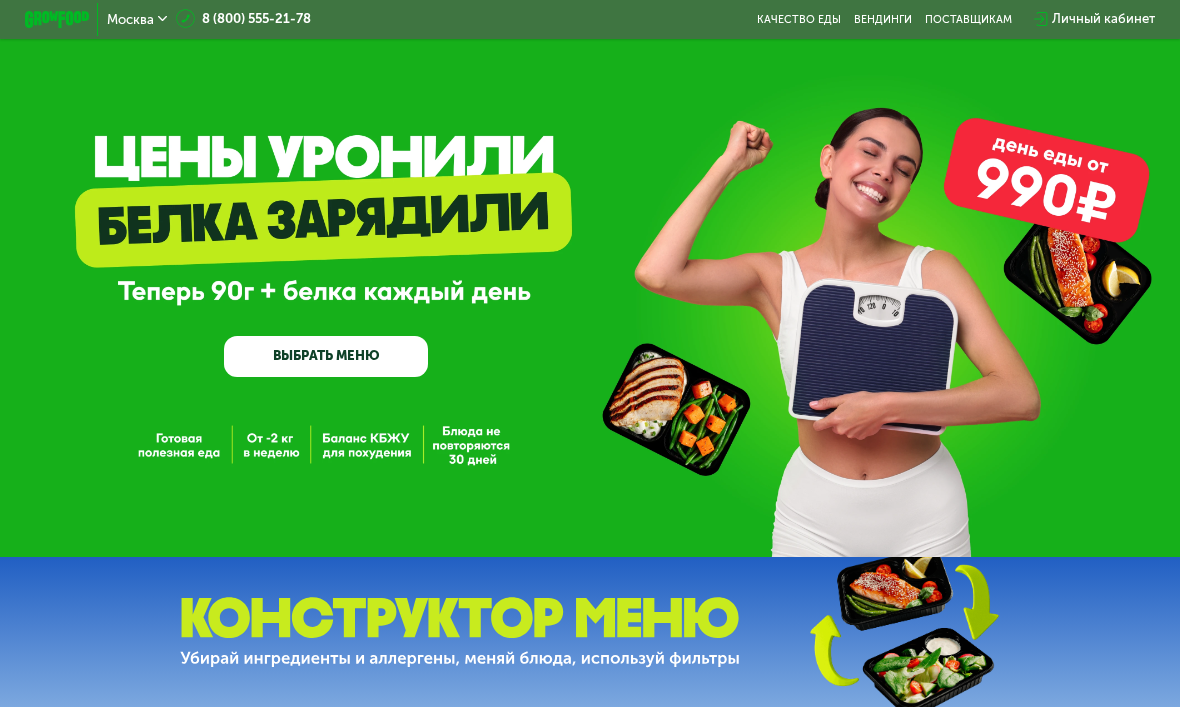 click on "GrowFood — доставка правильного питания  ВЫБРАТЬ МЕНЮ" at bounding box center (590, 278) 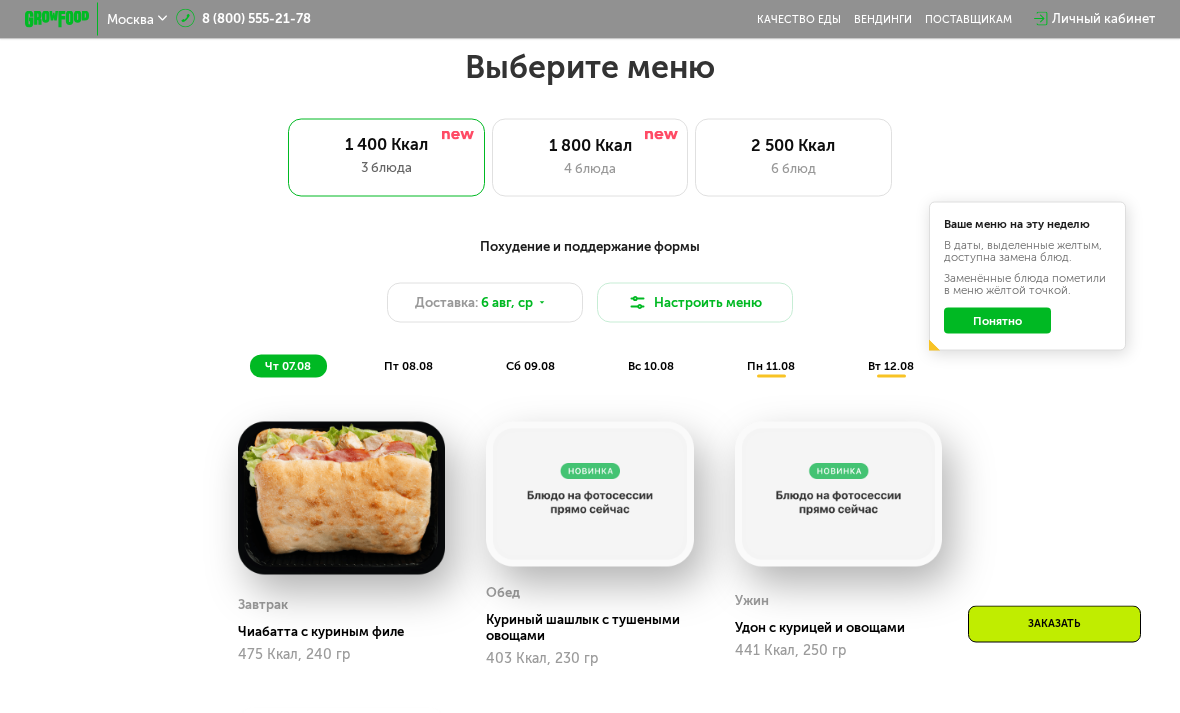 scroll, scrollTop: 726, scrollLeft: 0, axis: vertical 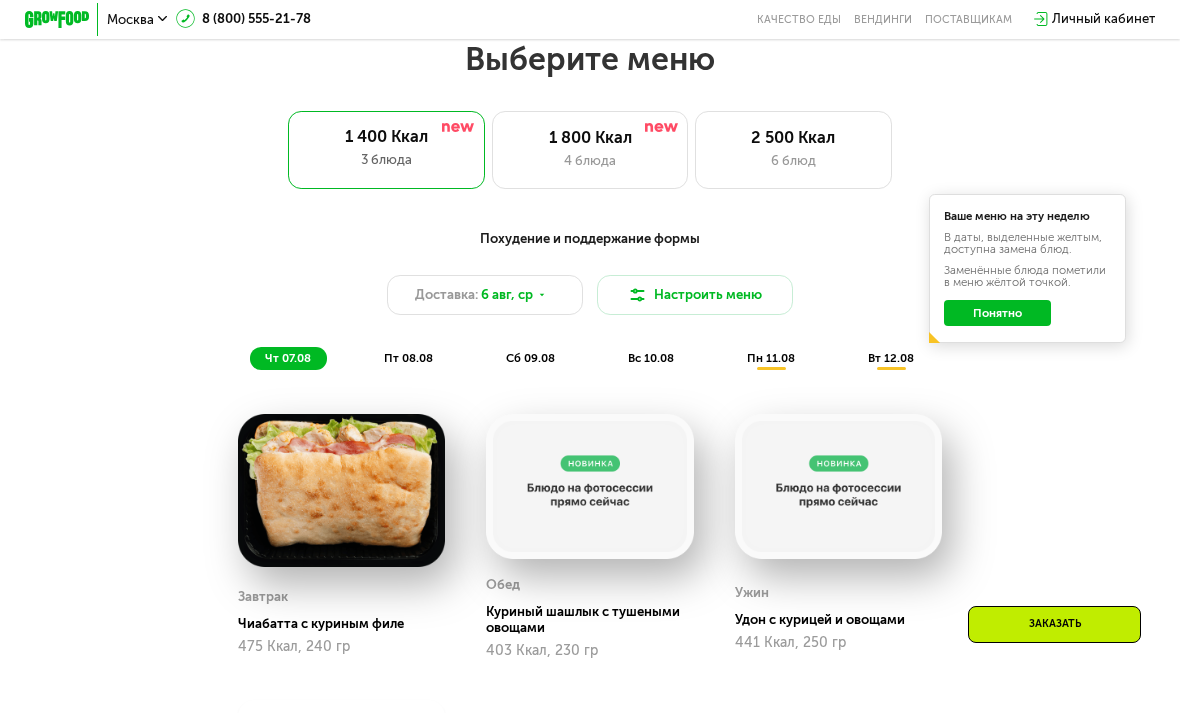 click on "1 800 Ккал" at bounding box center [590, 138] 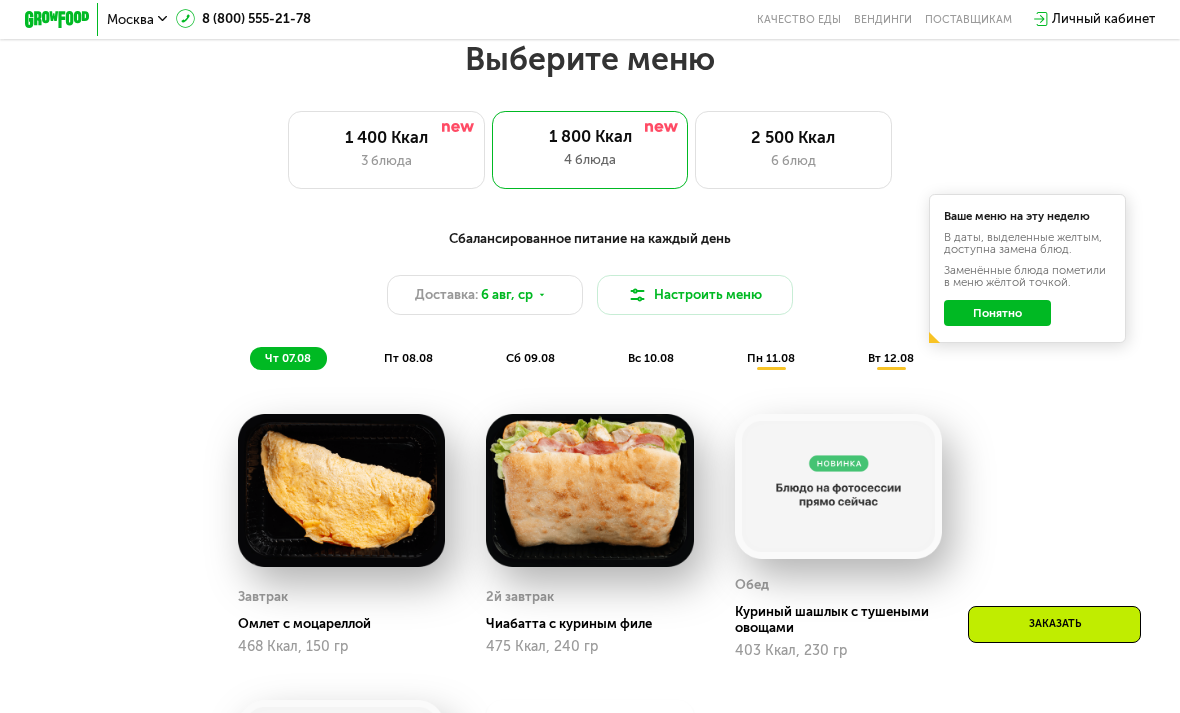 click on "3 блюда" at bounding box center [387, 161] 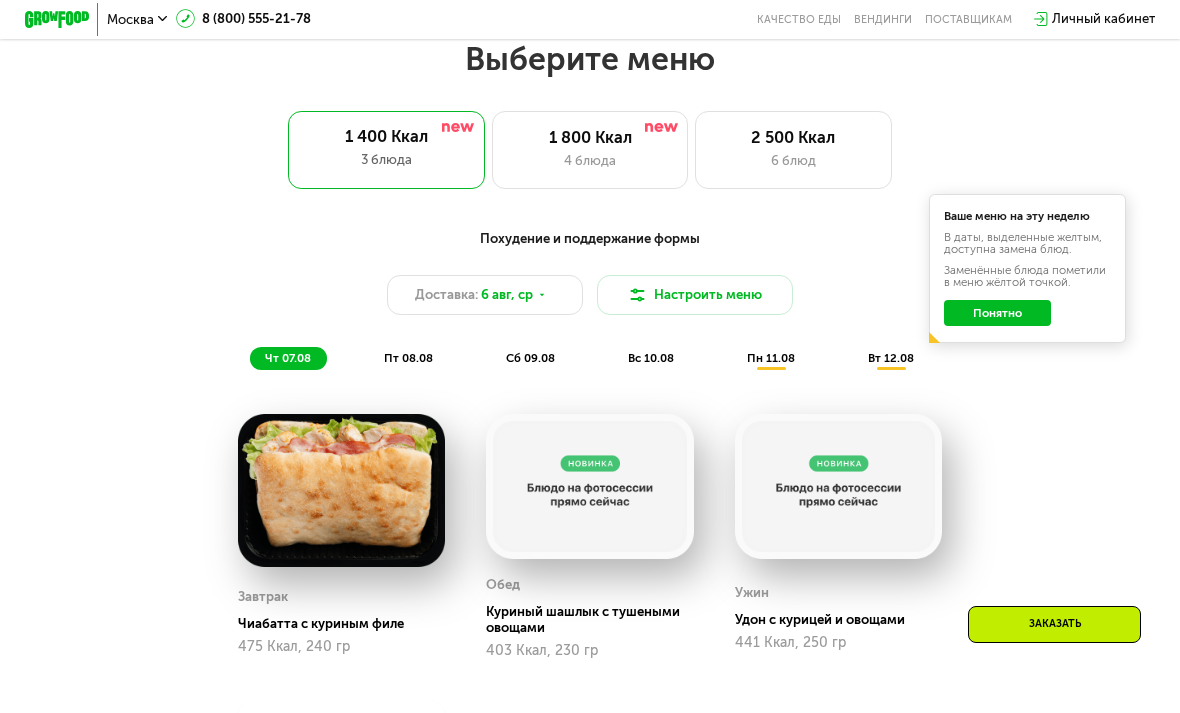 click on "Настроить меню" at bounding box center [695, 294] 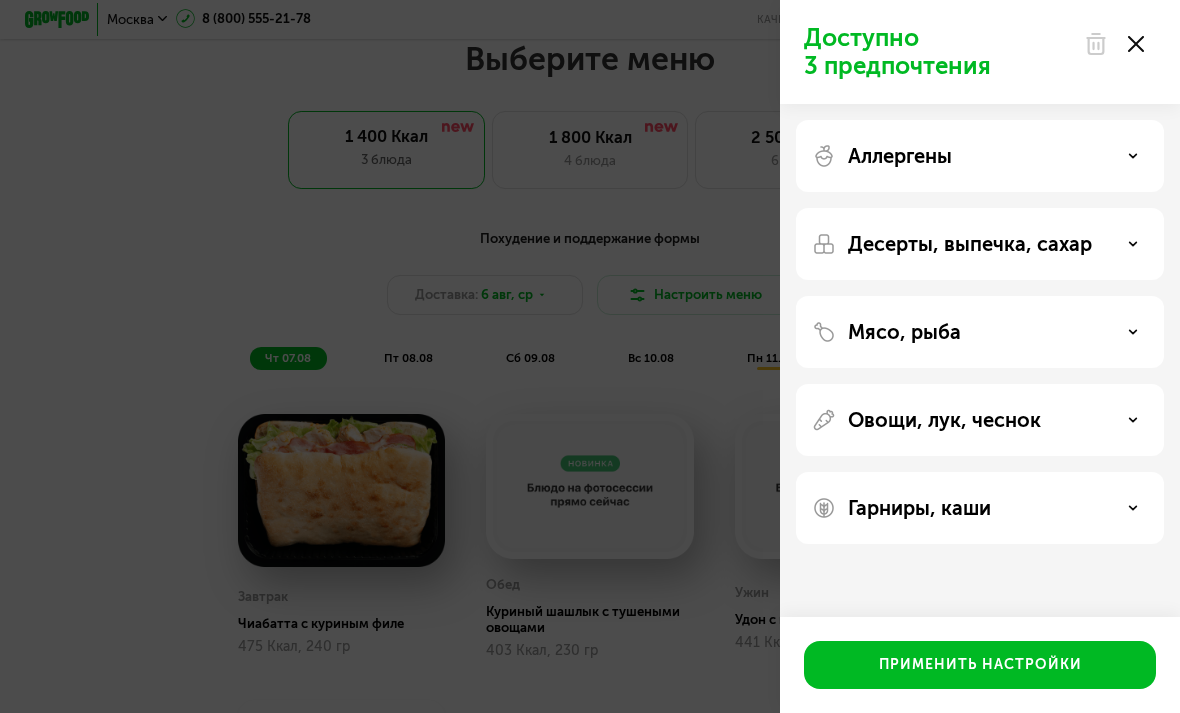 click on "Десерты, выпечка, сахар" at bounding box center (980, 244) 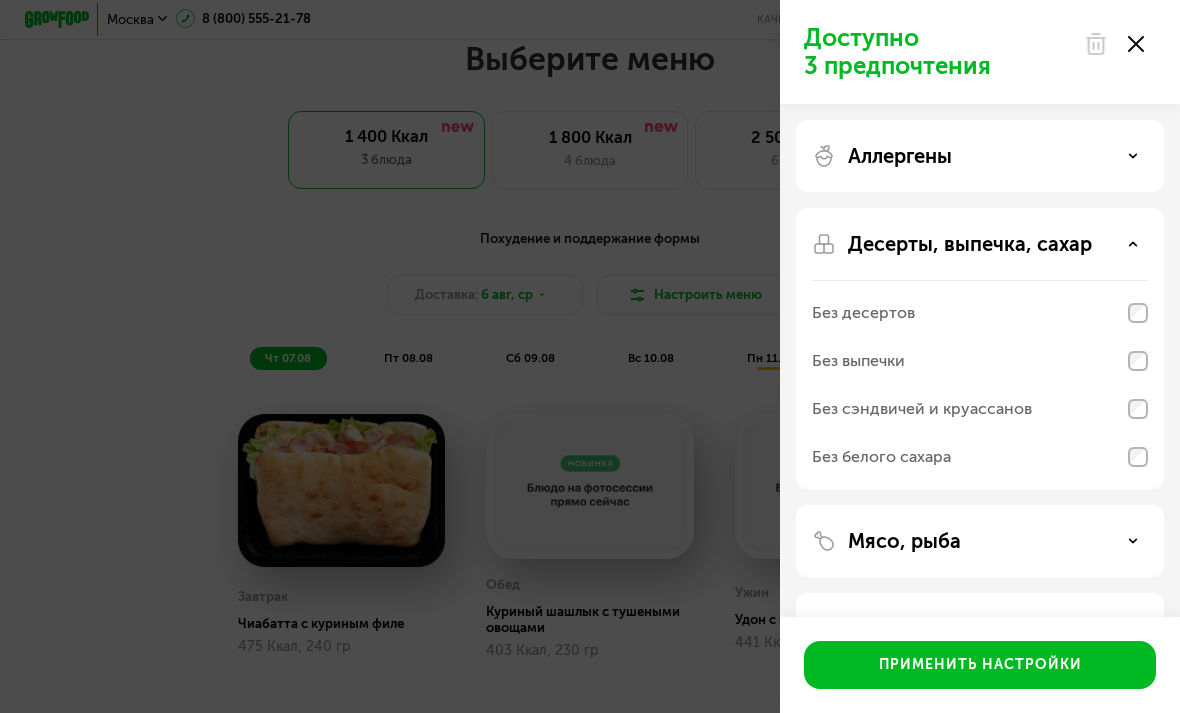 click on "Десерты, выпечка, сахар" at bounding box center [980, 244] 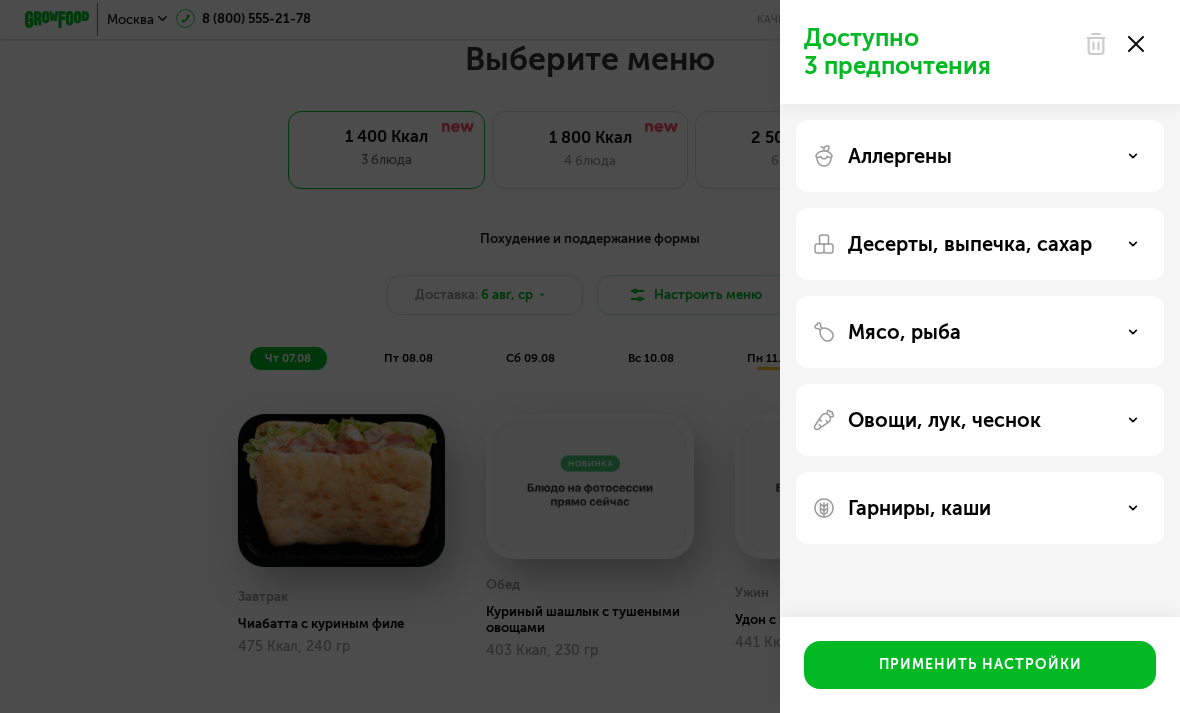 click on "Аллергены" at bounding box center [980, 156] 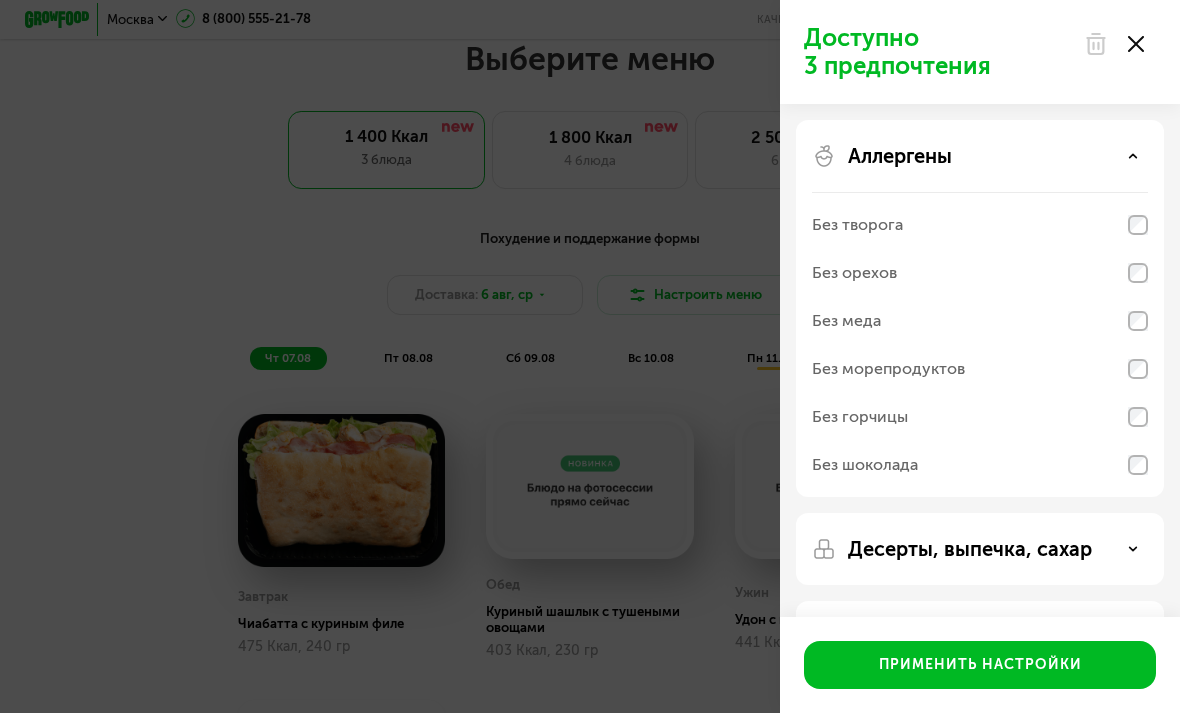 click 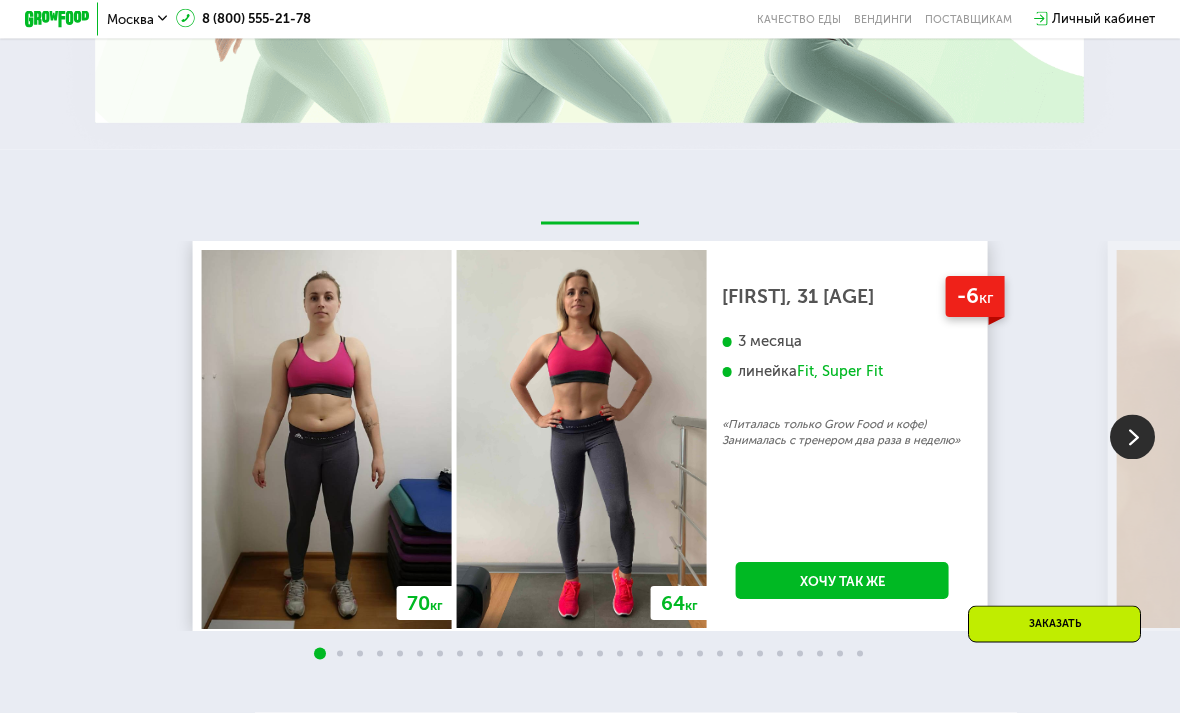 scroll, scrollTop: 2815, scrollLeft: 0, axis: vertical 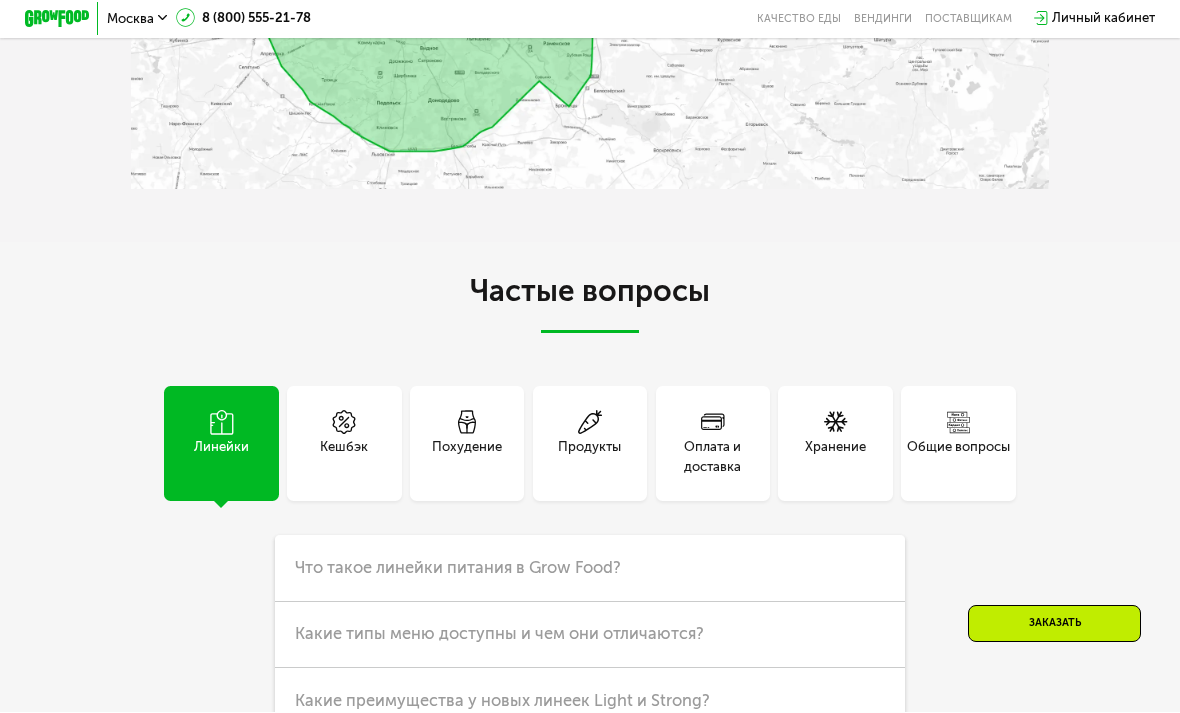 click on "Похудение" at bounding box center [467, 457] 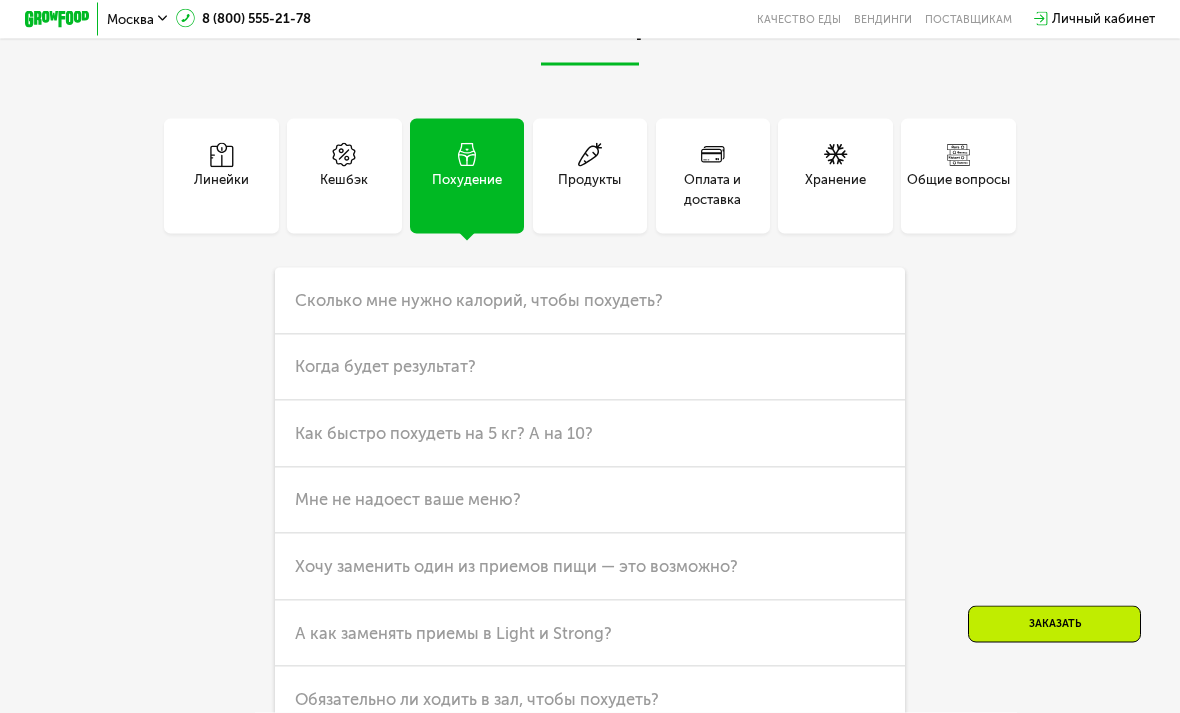 scroll, scrollTop: 4177, scrollLeft: 0, axis: vertical 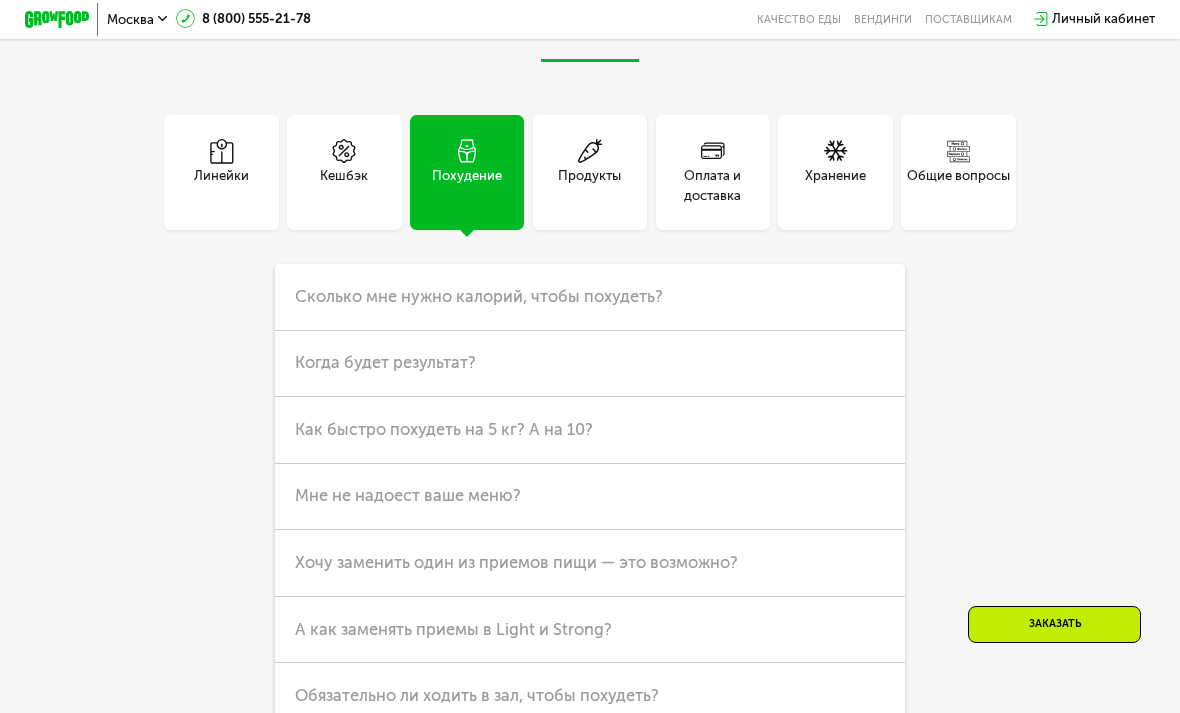 click on "Сколько мне нужно калорий, чтобы похудеть?" at bounding box center [589, 297] 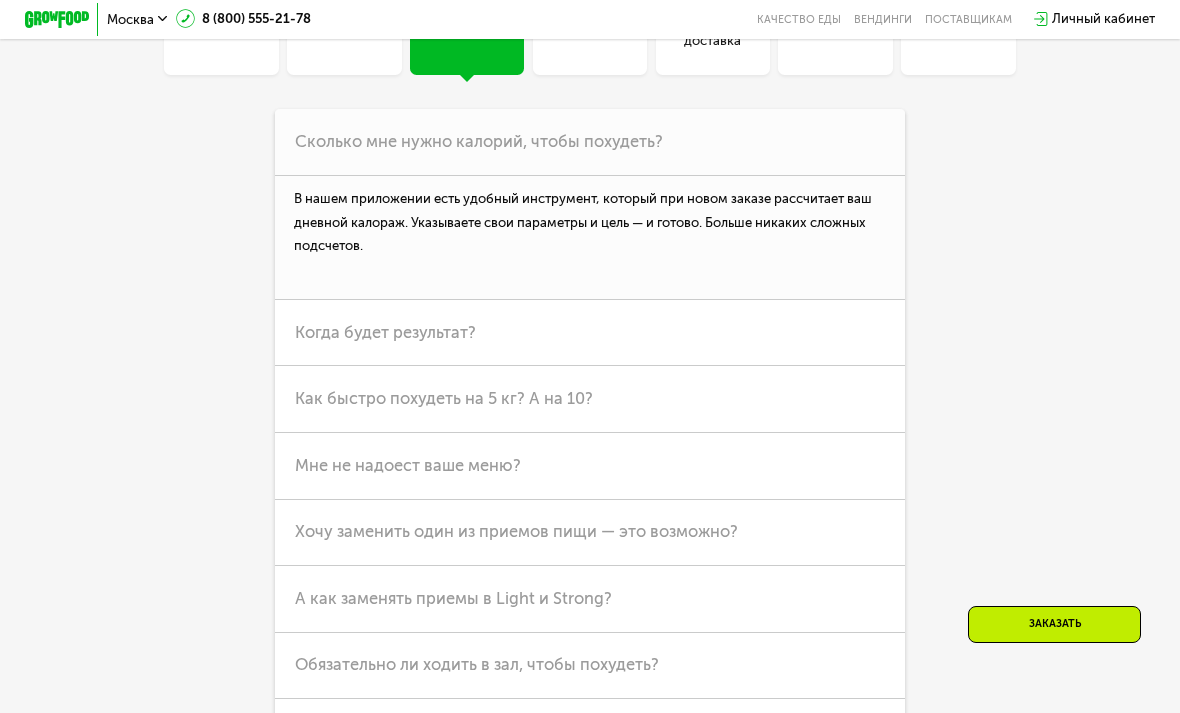 scroll, scrollTop: 4331, scrollLeft: 0, axis: vertical 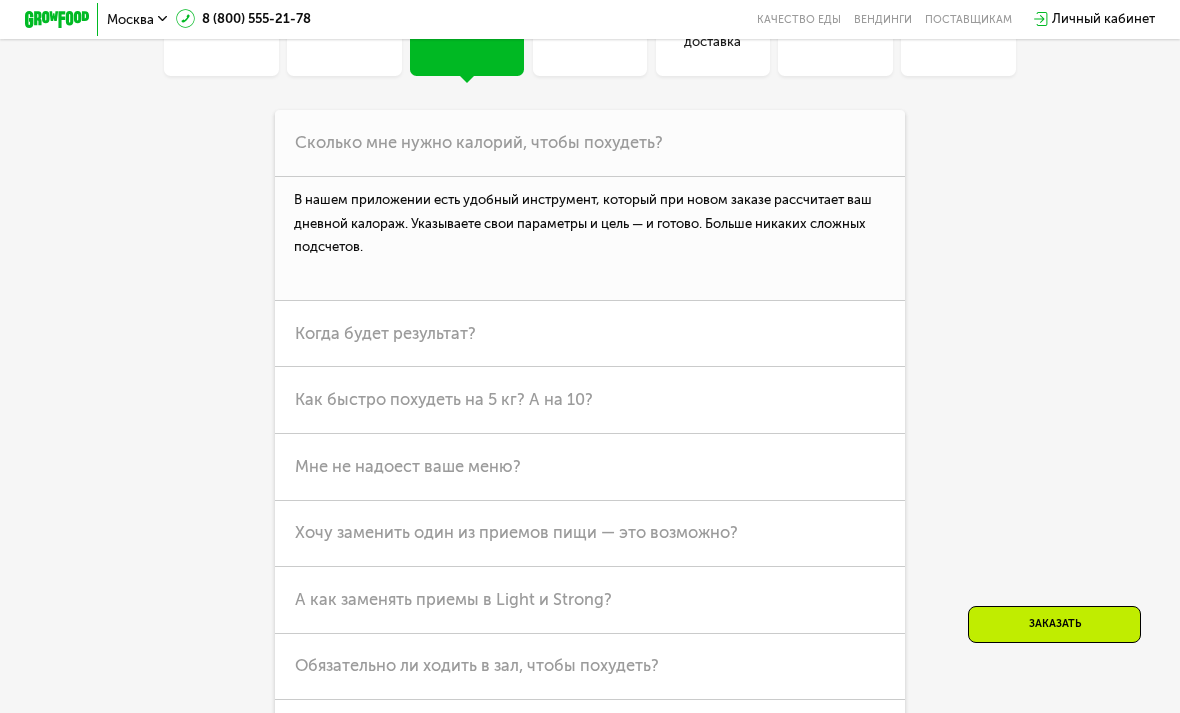 click on "Обязательно ли ходить в зал, чтобы похудеть?" at bounding box center [589, 667] 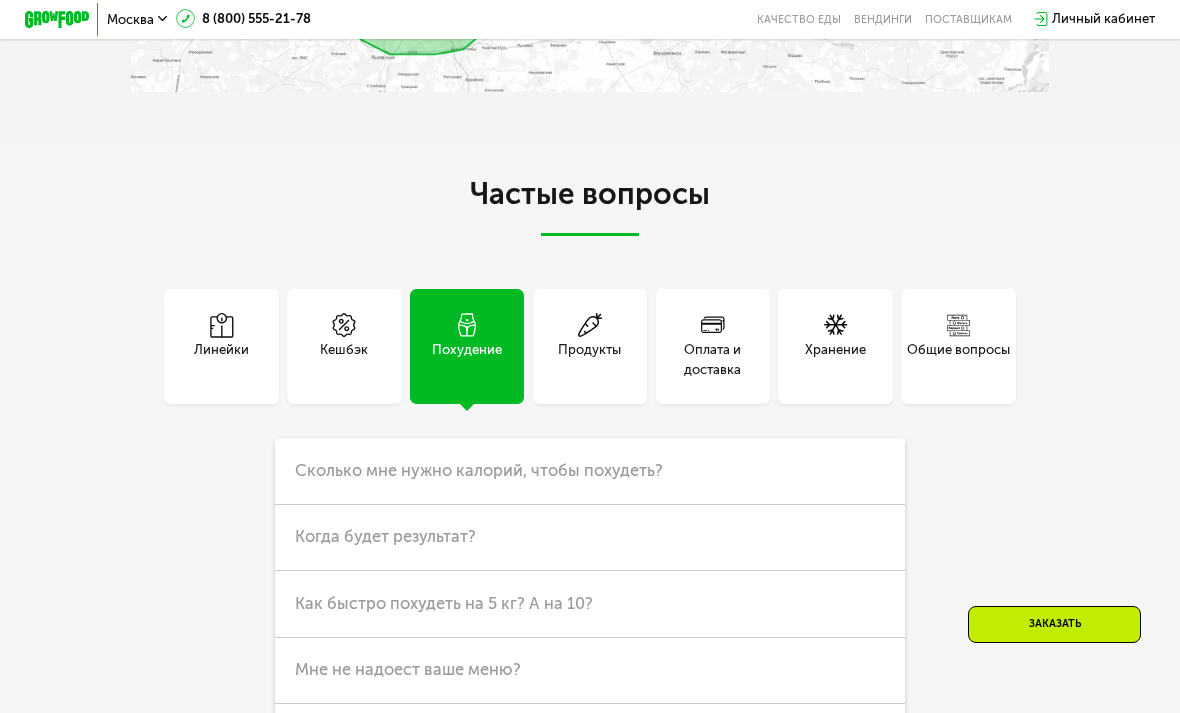 scroll, scrollTop: 4007, scrollLeft: 0, axis: vertical 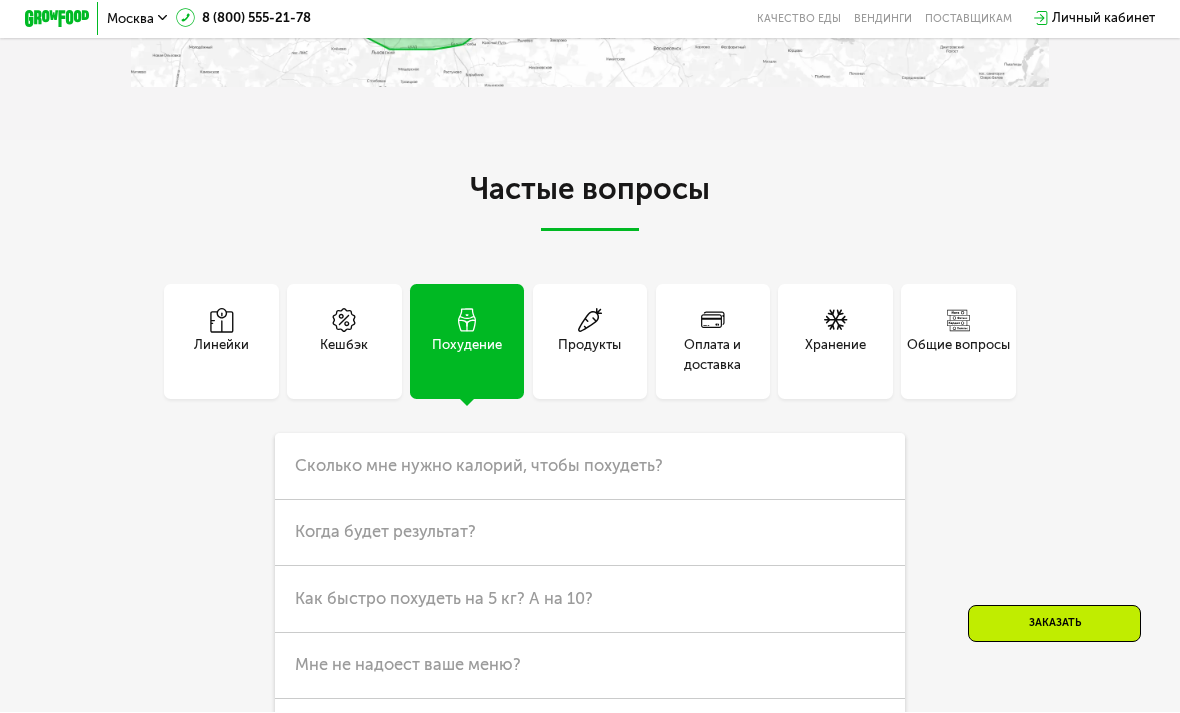 click on "Линейки" at bounding box center (221, 355) 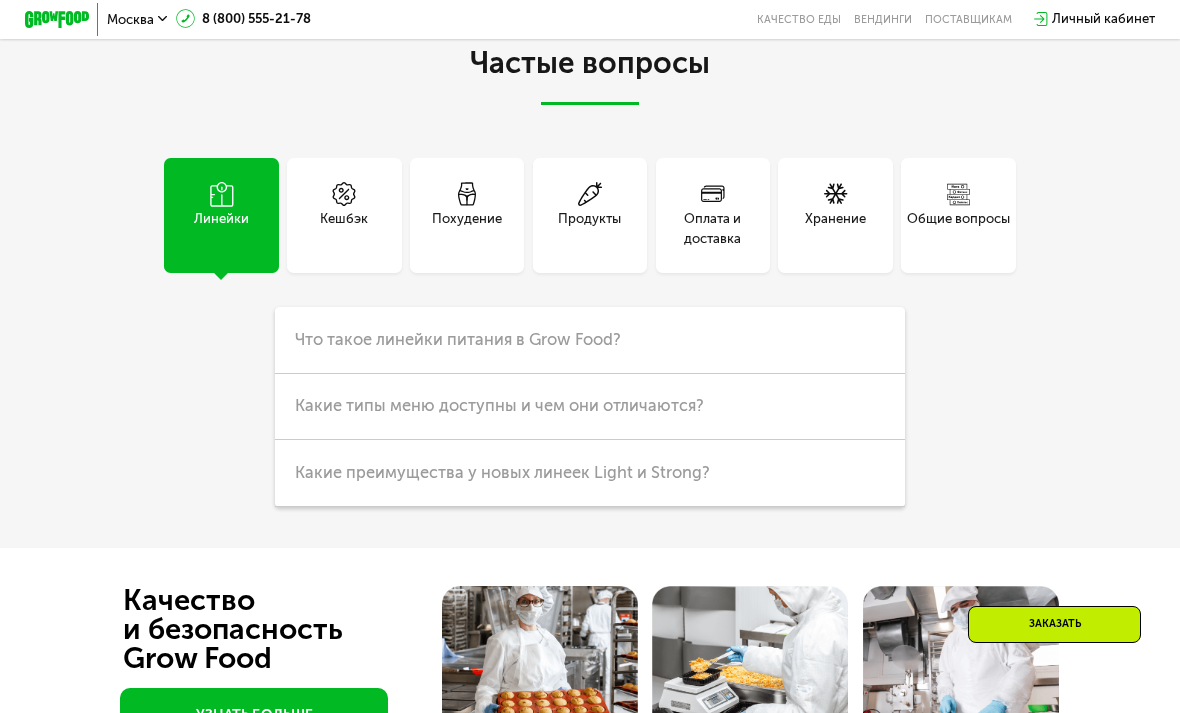 scroll, scrollTop: 4106, scrollLeft: 0, axis: vertical 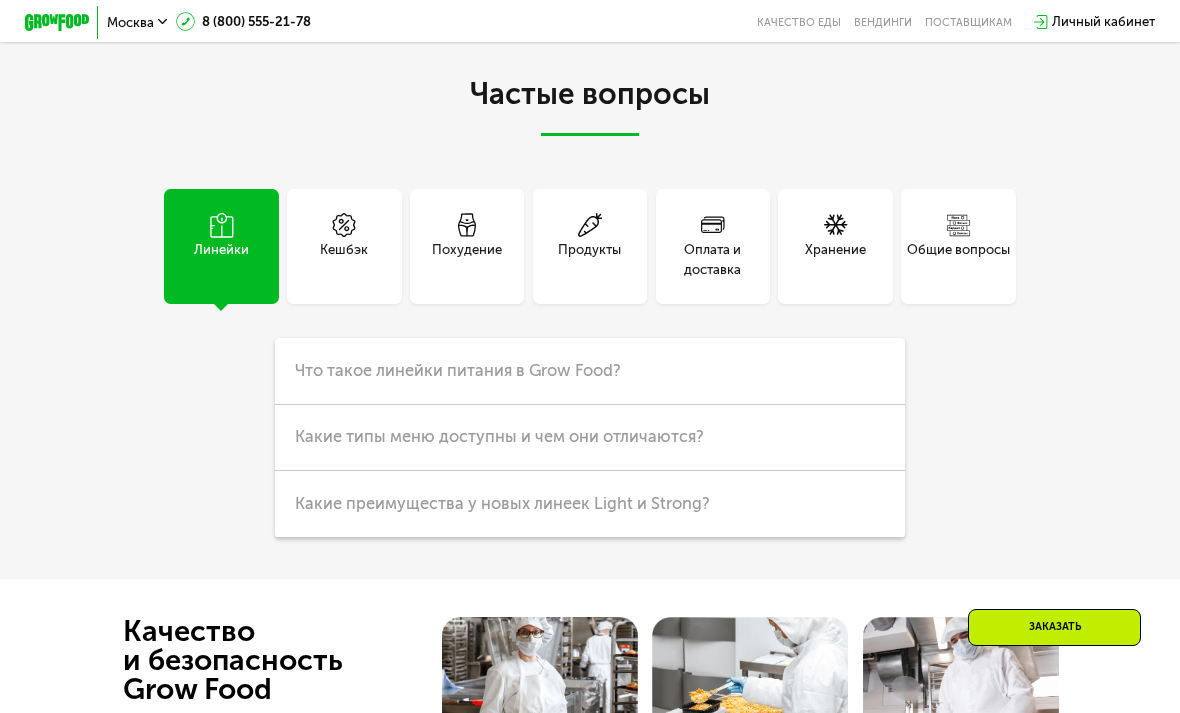 click on "Что такое линейки питания в Grow Food?" at bounding box center (589, 368) 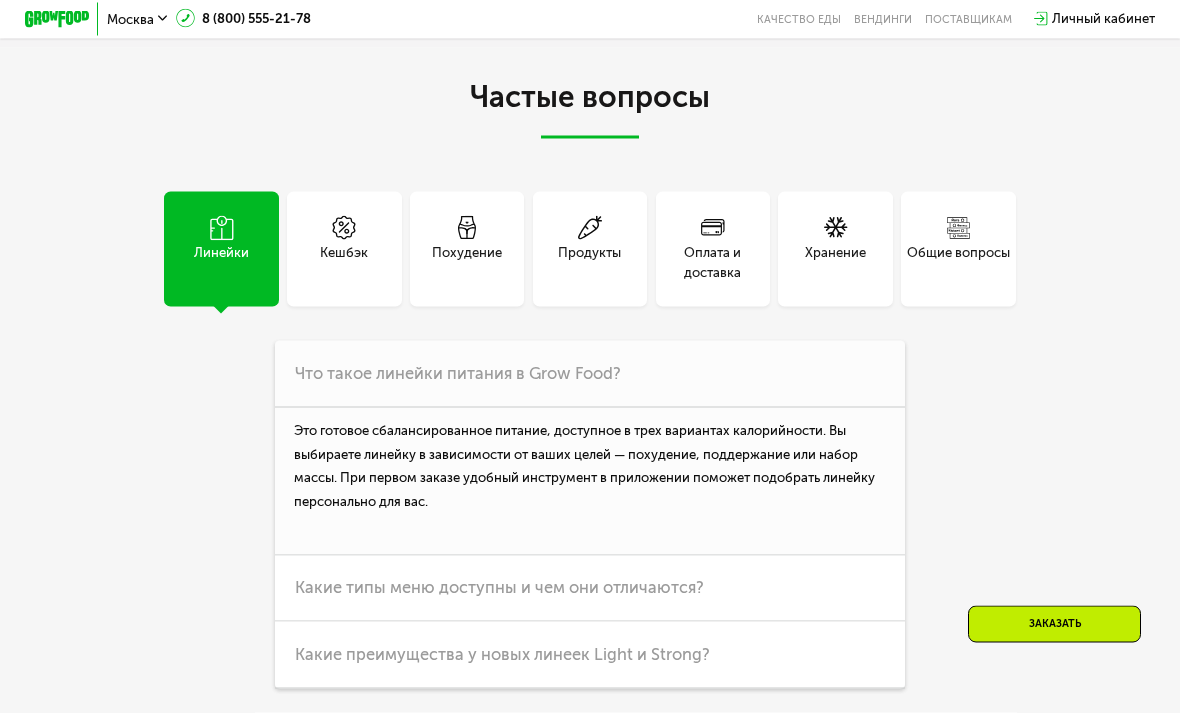 click on "Какие типы меню доступны и чем они отличаются?" at bounding box center [589, 589] 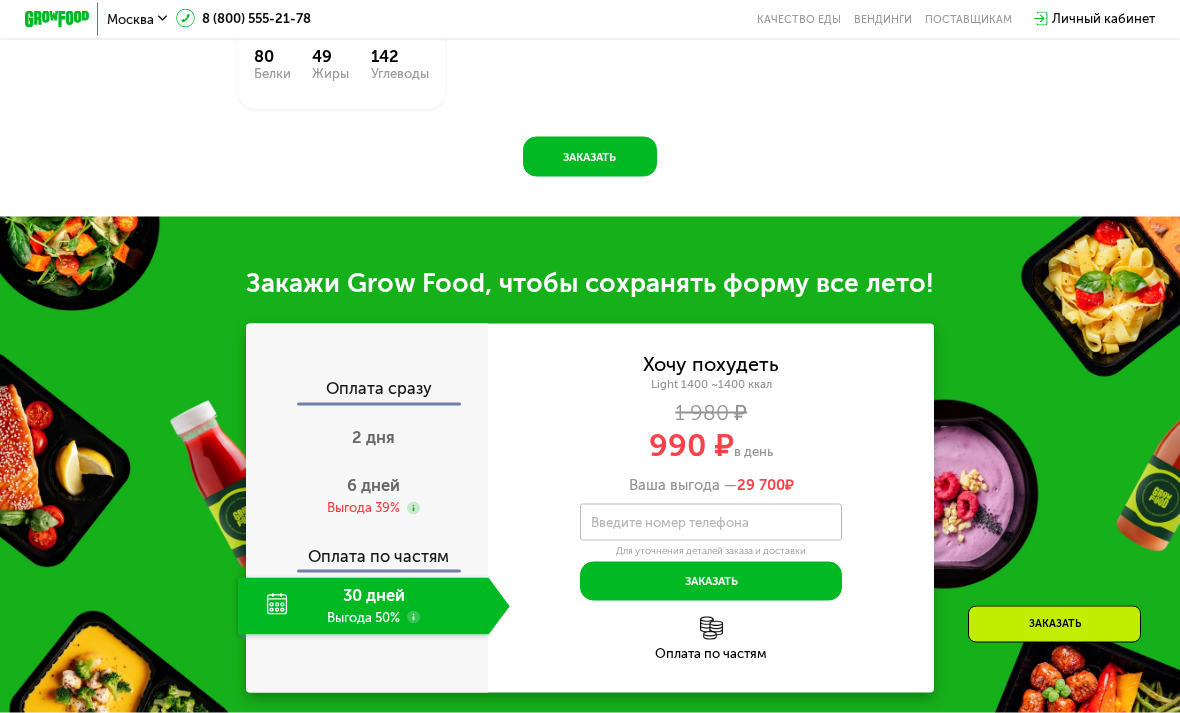 scroll, scrollTop: 1461, scrollLeft: 0, axis: vertical 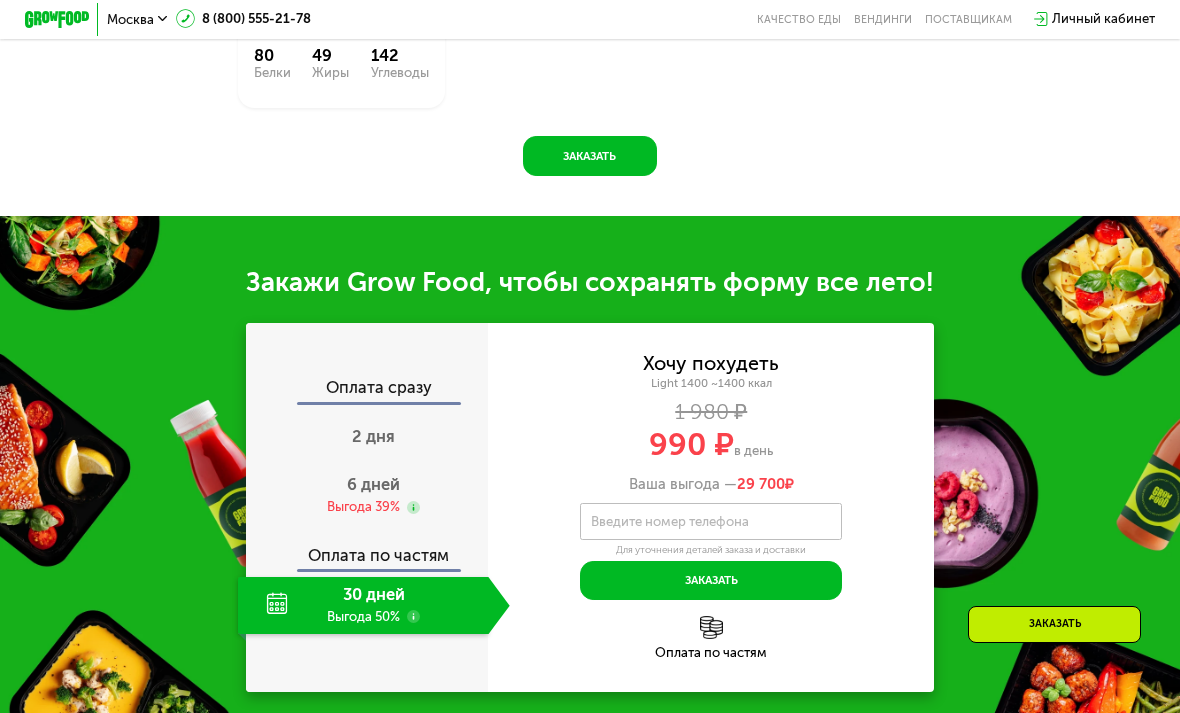 click on "Заказать" at bounding box center [711, 580] 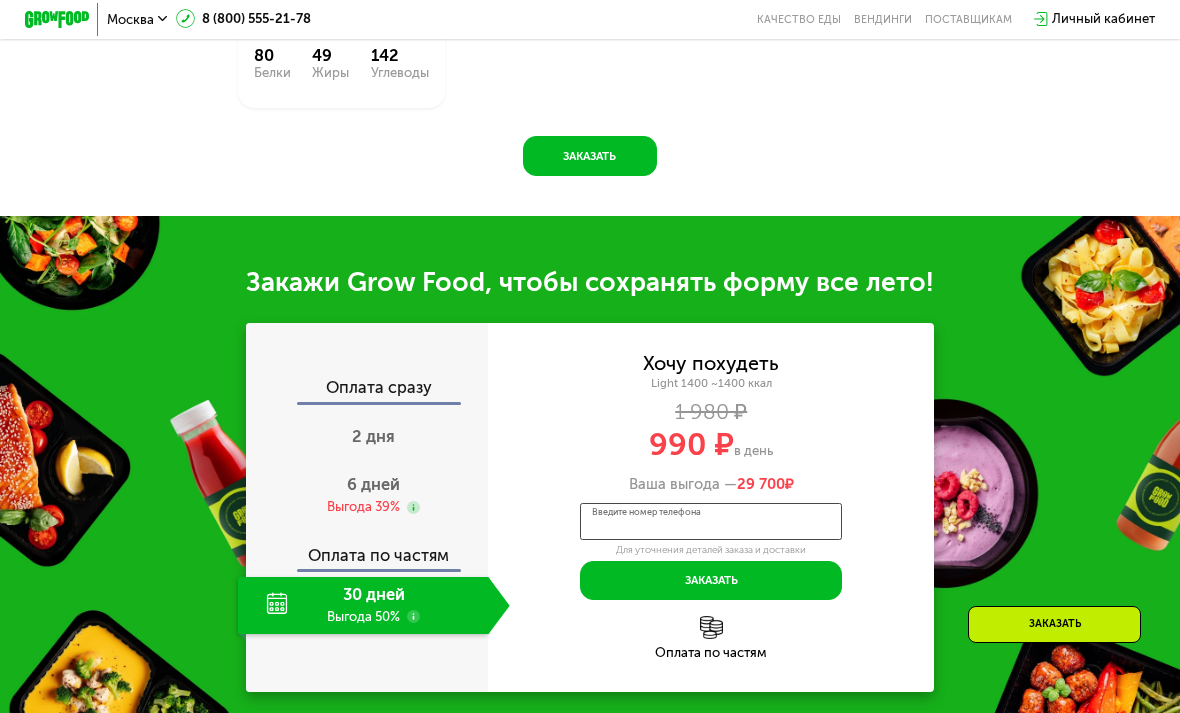 click on "Введите номер телефона" at bounding box center [711, 521] 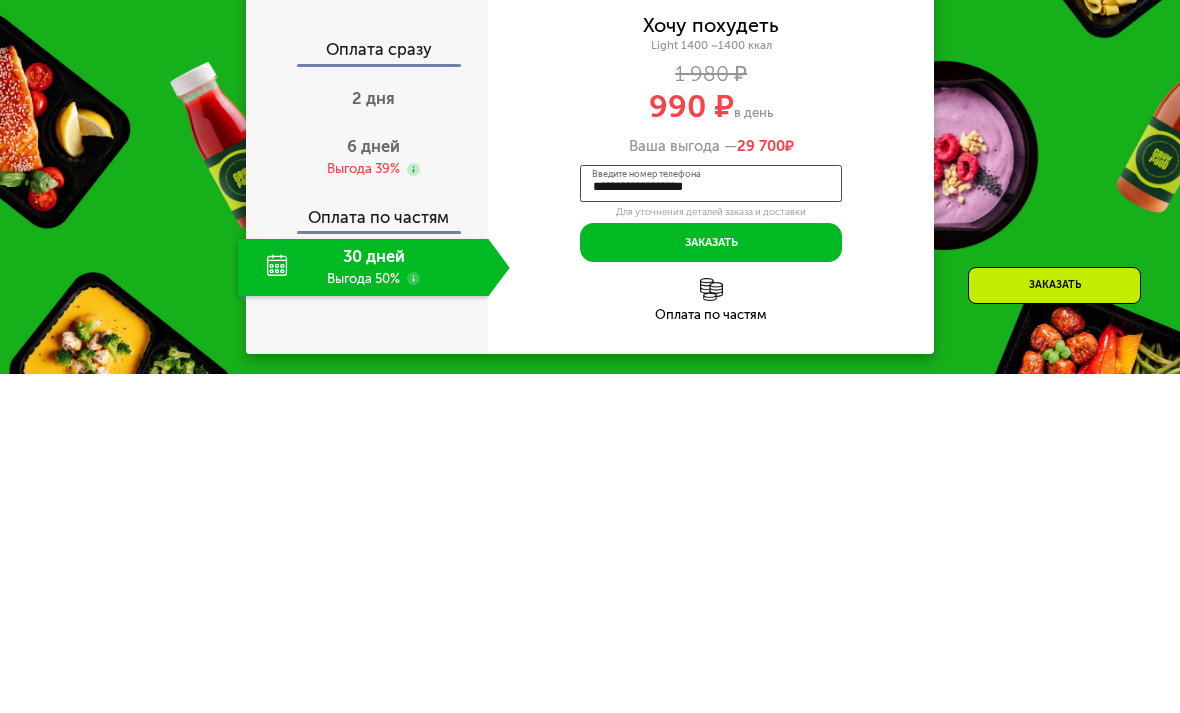 type on "**********" 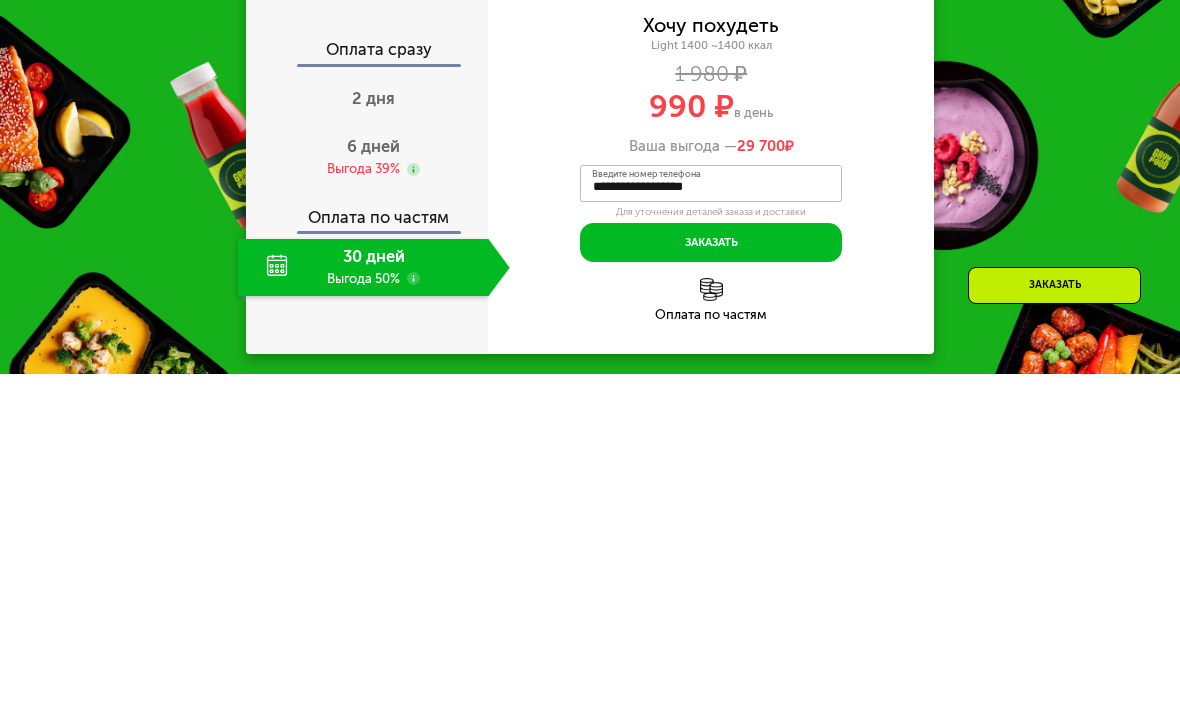 click on "Заказать" at bounding box center (711, 581) 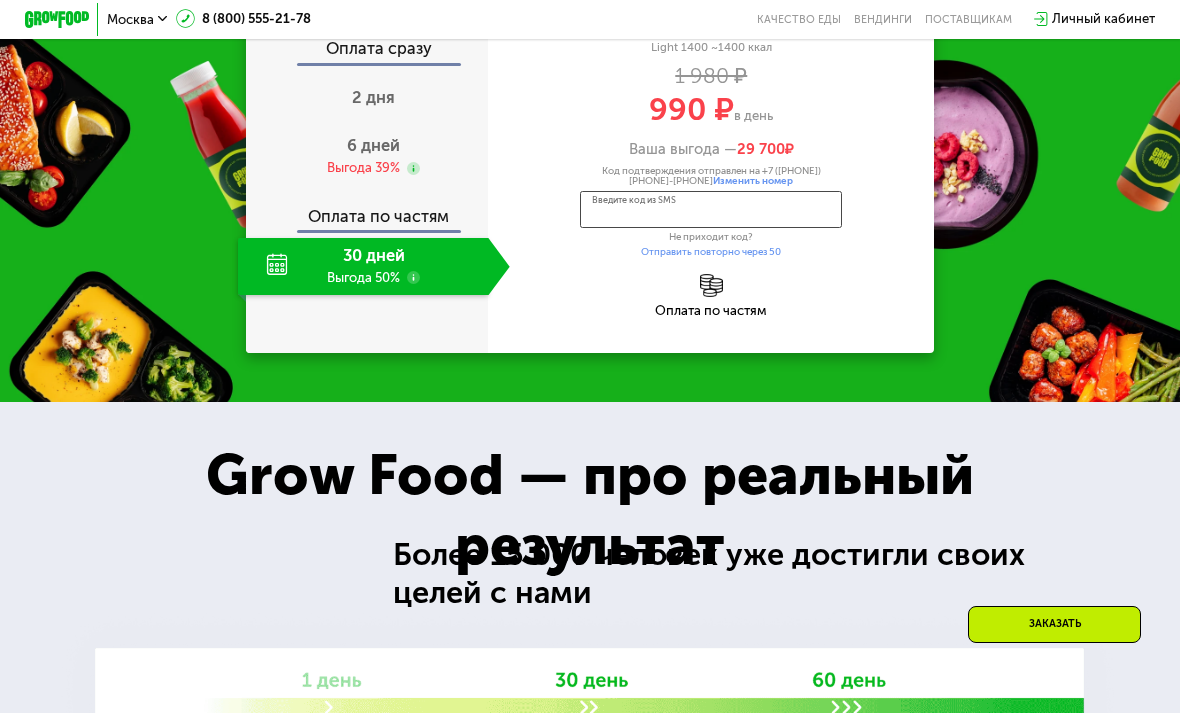 click on "Введите код из SMS" at bounding box center (711, 209) 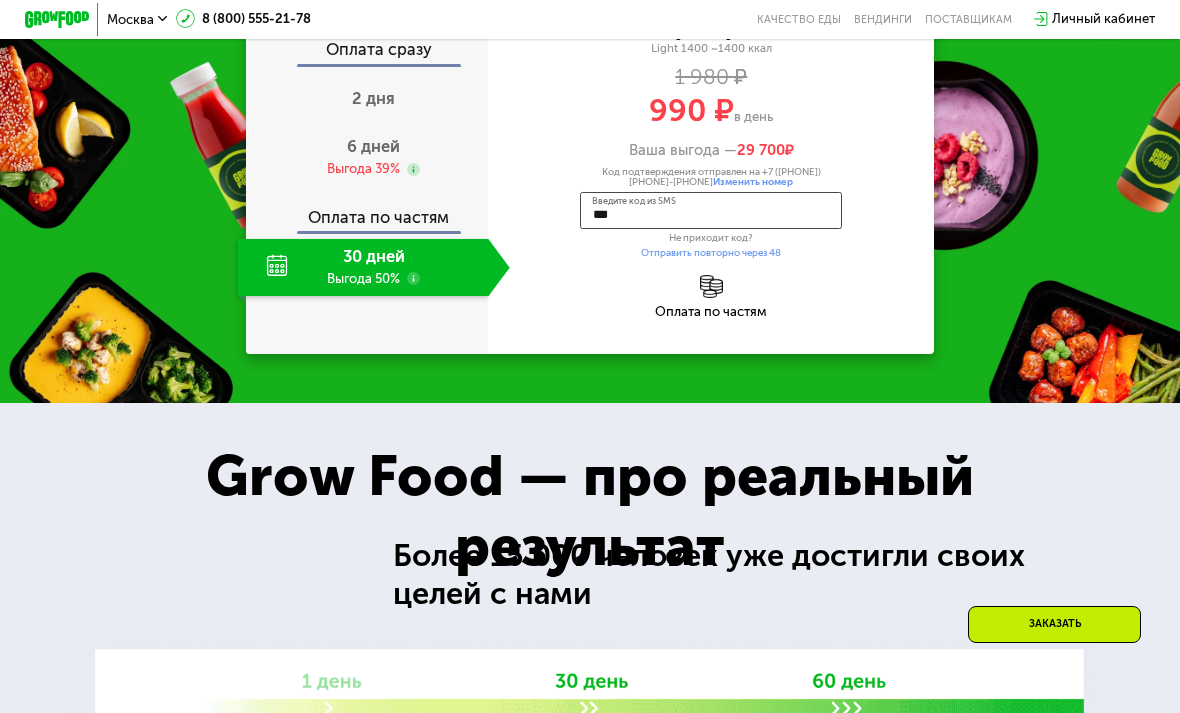 type on "****" 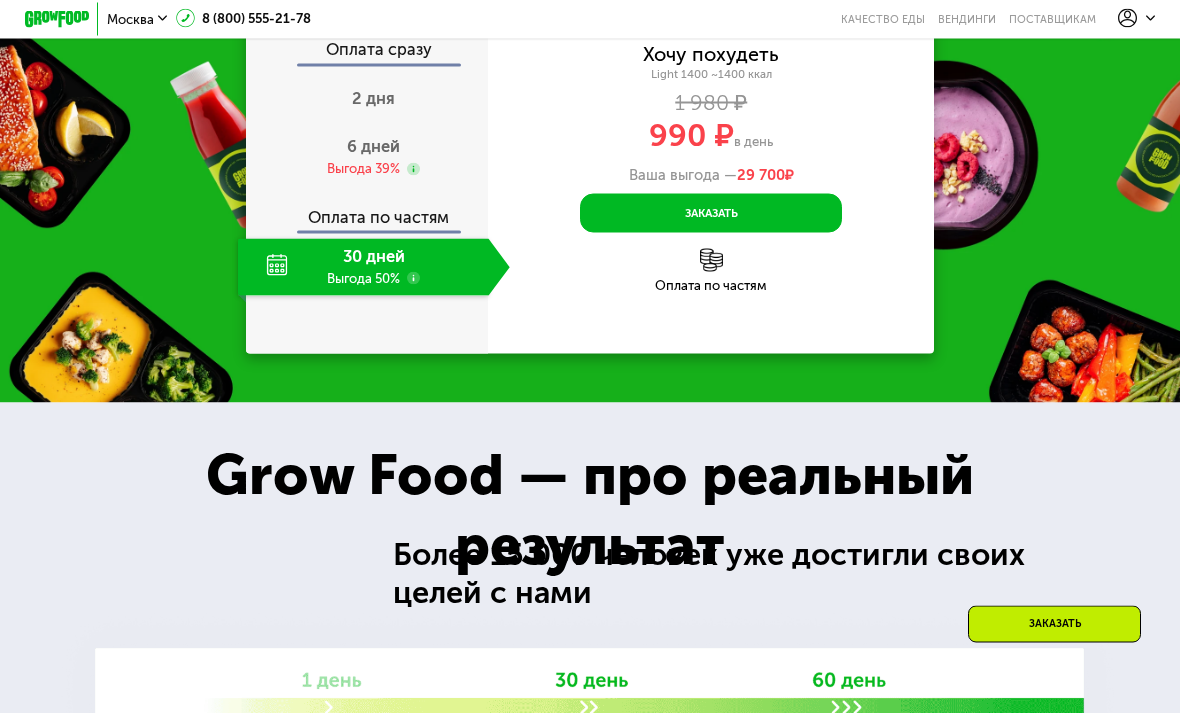 scroll, scrollTop: 1800, scrollLeft: 0, axis: vertical 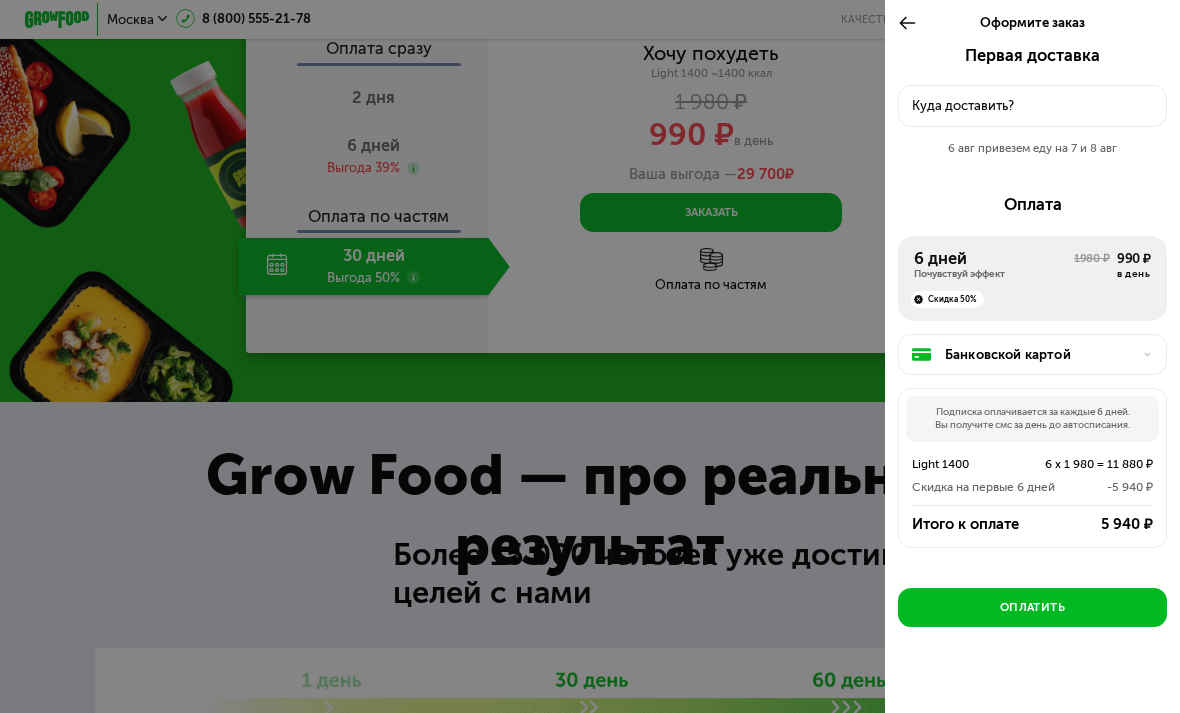 click on "Куда доставить?" 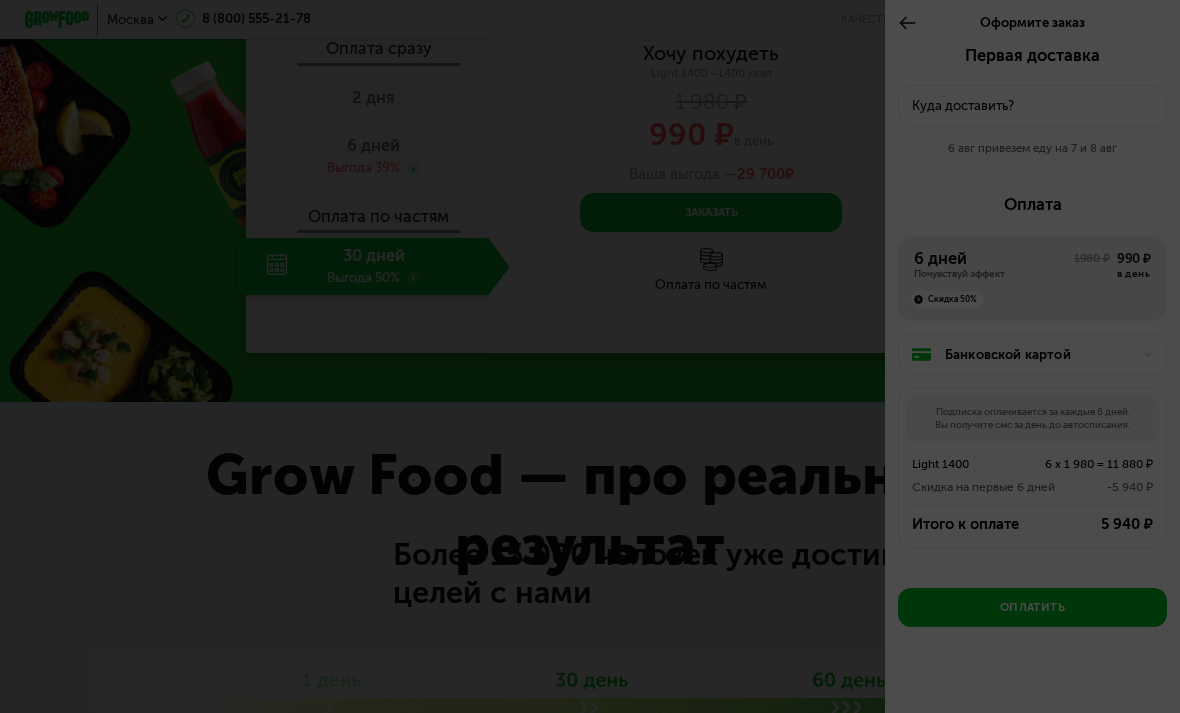 scroll, scrollTop: 1799, scrollLeft: 0, axis: vertical 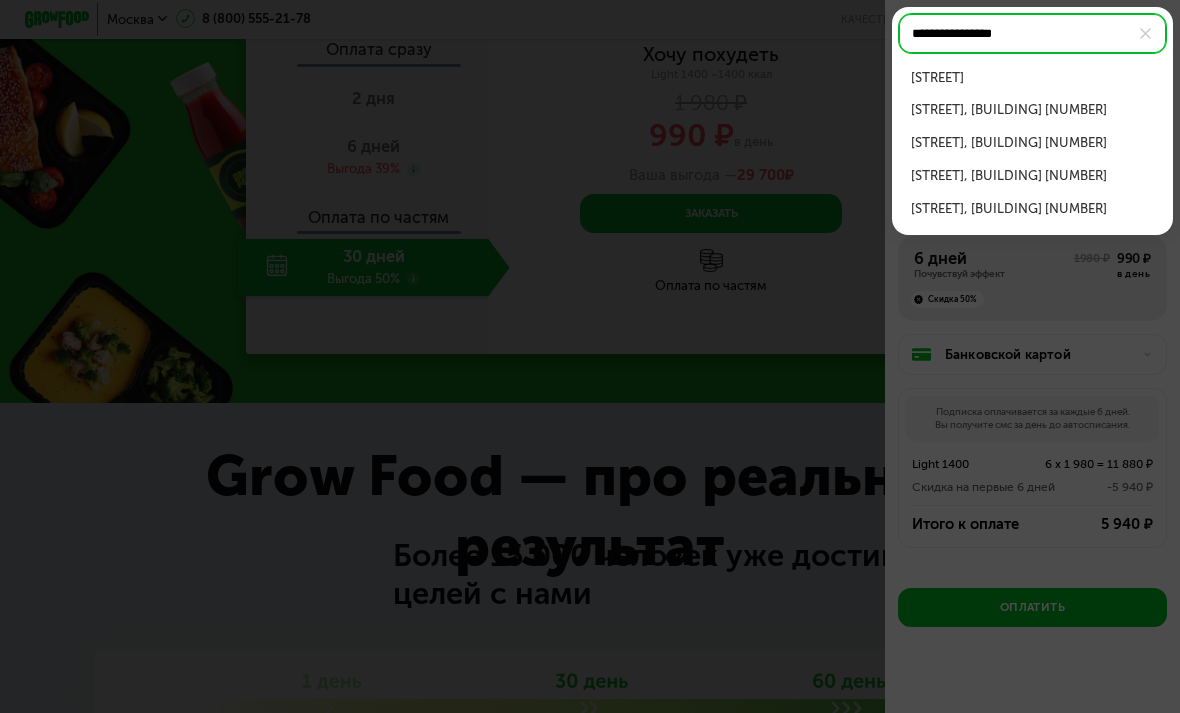 click on "[STREET], [BUILDING] [NUMBER]" at bounding box center (1032, 143) 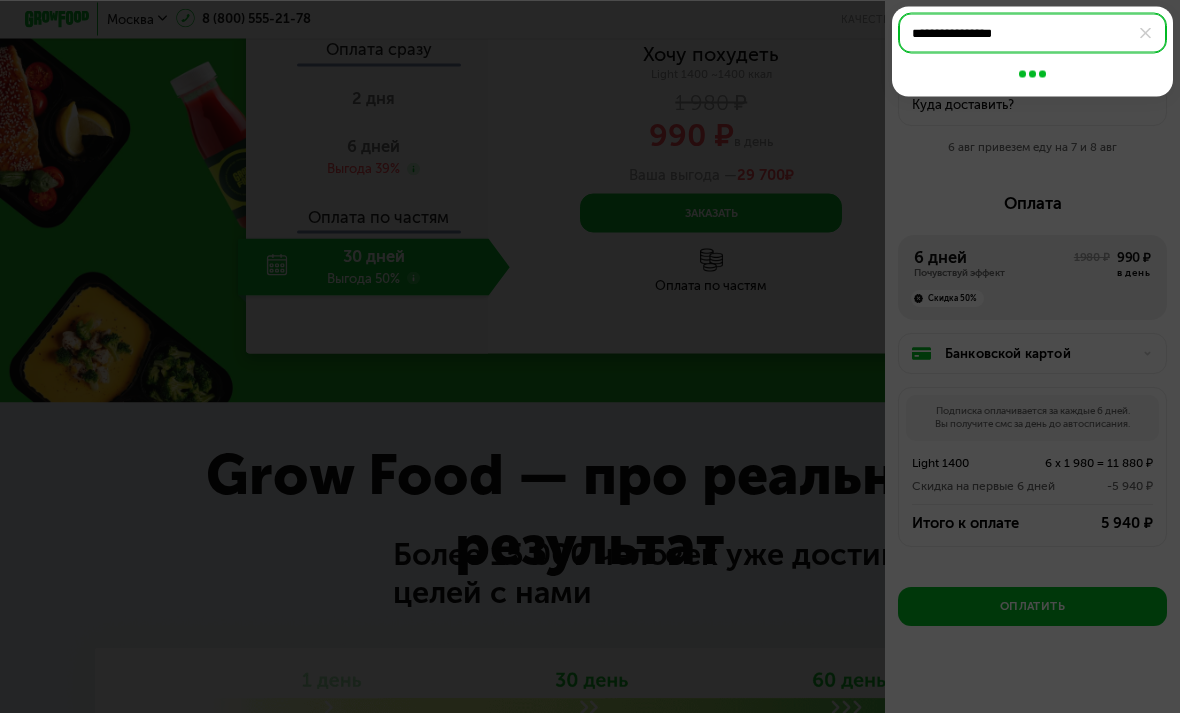 type on "**********" 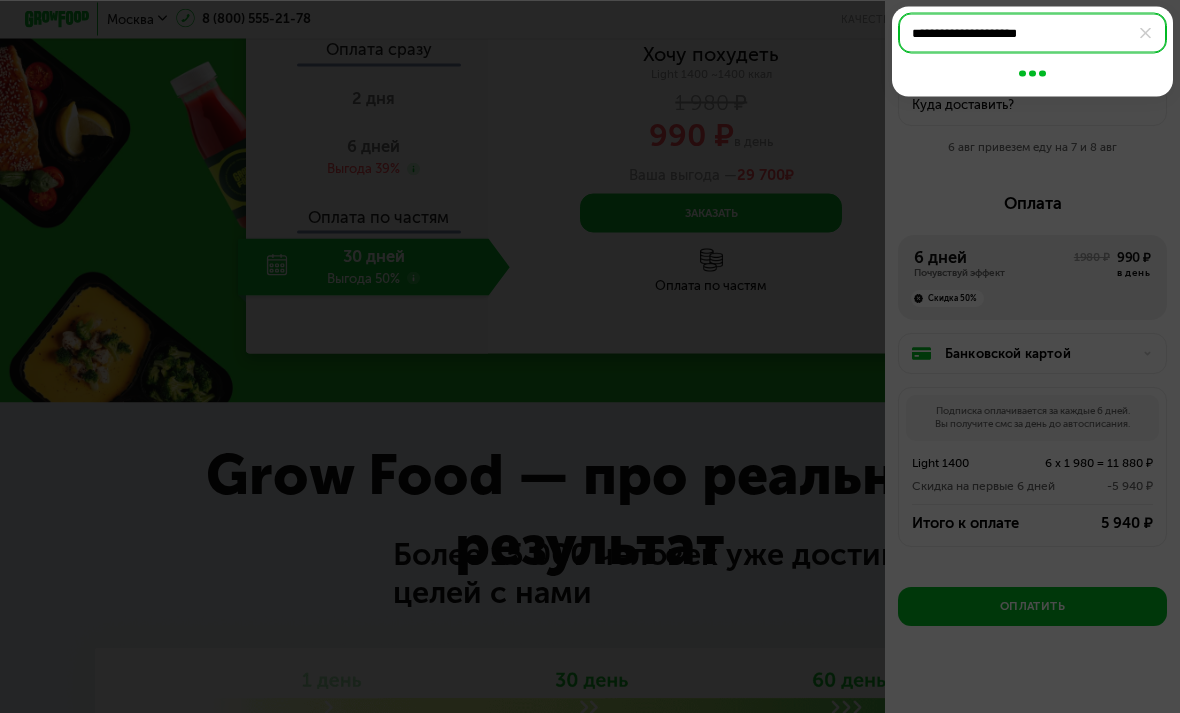 scroll, scrollTop: 1800, scrollLeft: 0, axis: vertical 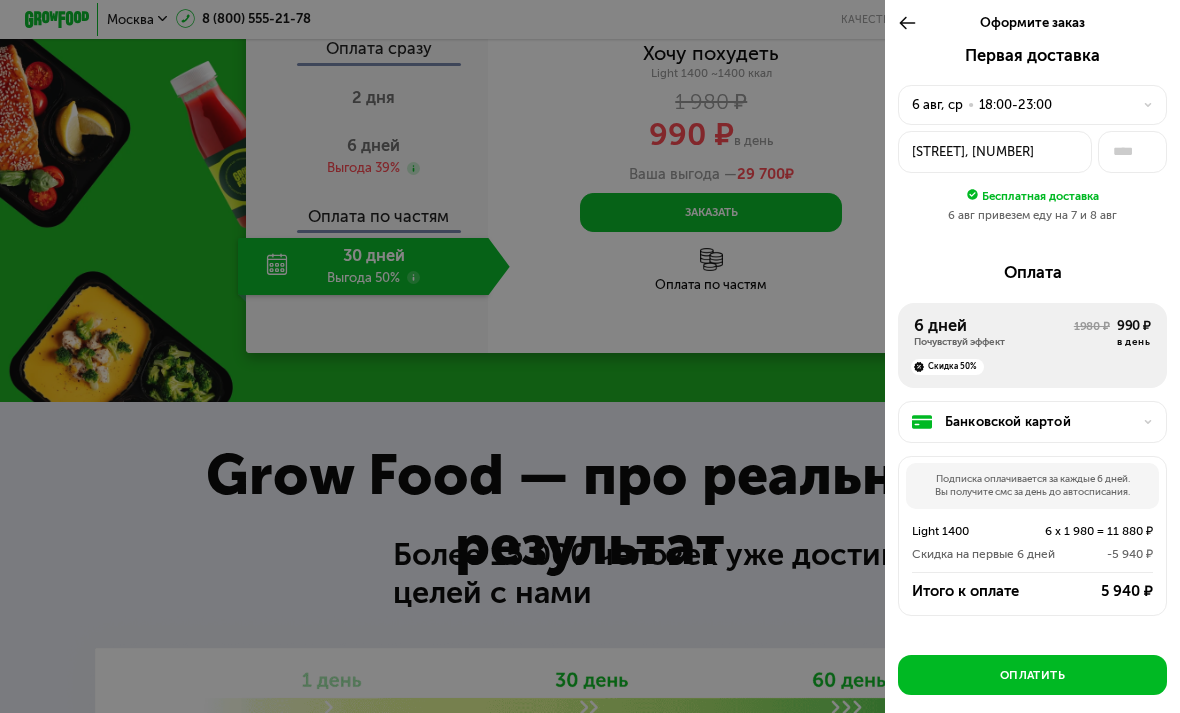 click on "[DATE], [DAY]  •  [TIME]-[TIME]" 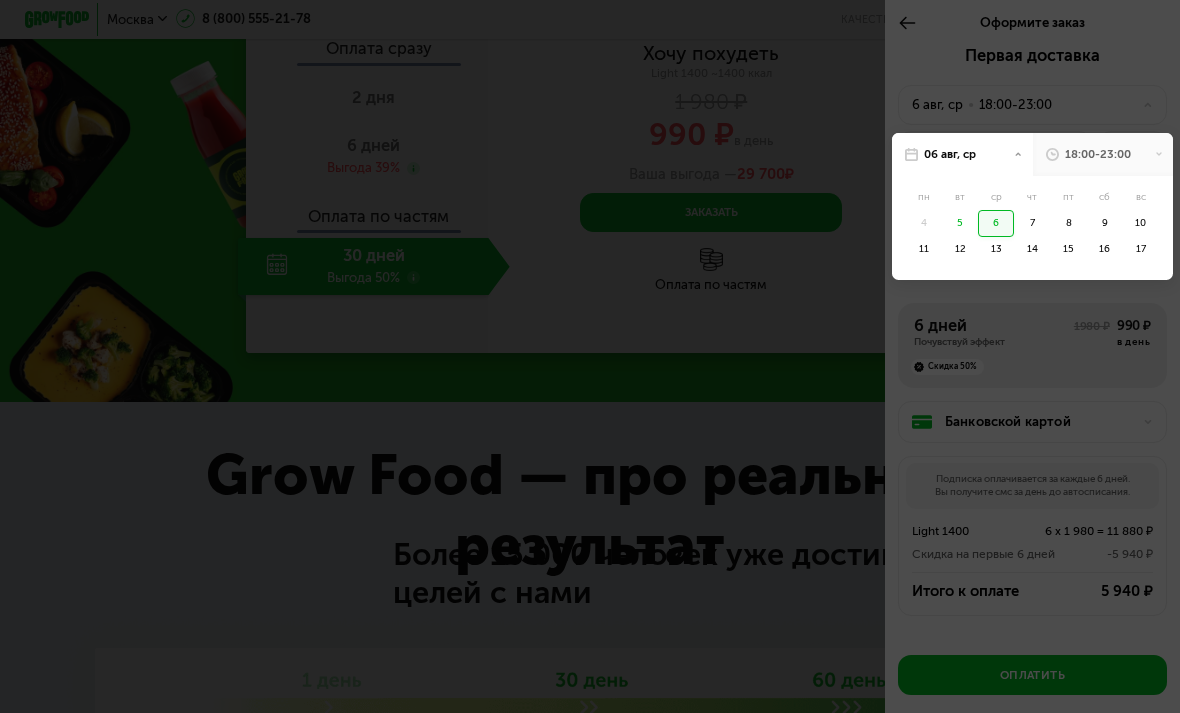 click on "18:00-23:00" at bounding box center [1103, 154] 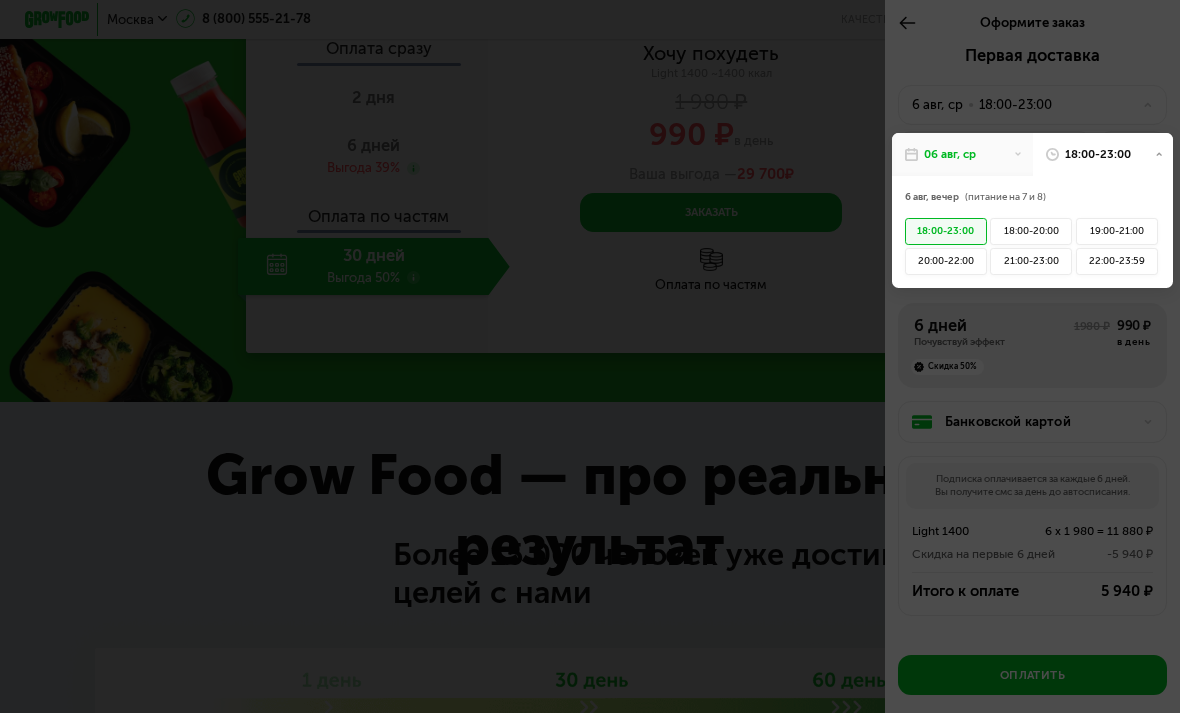 click at bounding box center (590, 356) 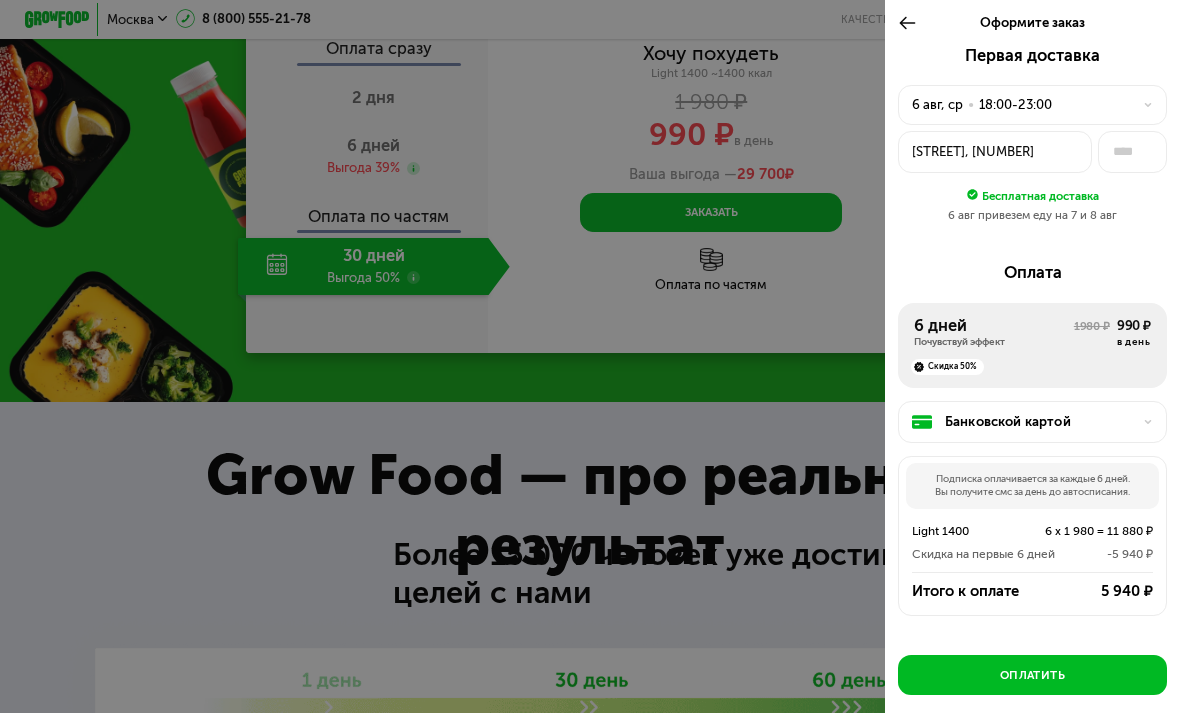 click on "[STREET], [NUMBER]" 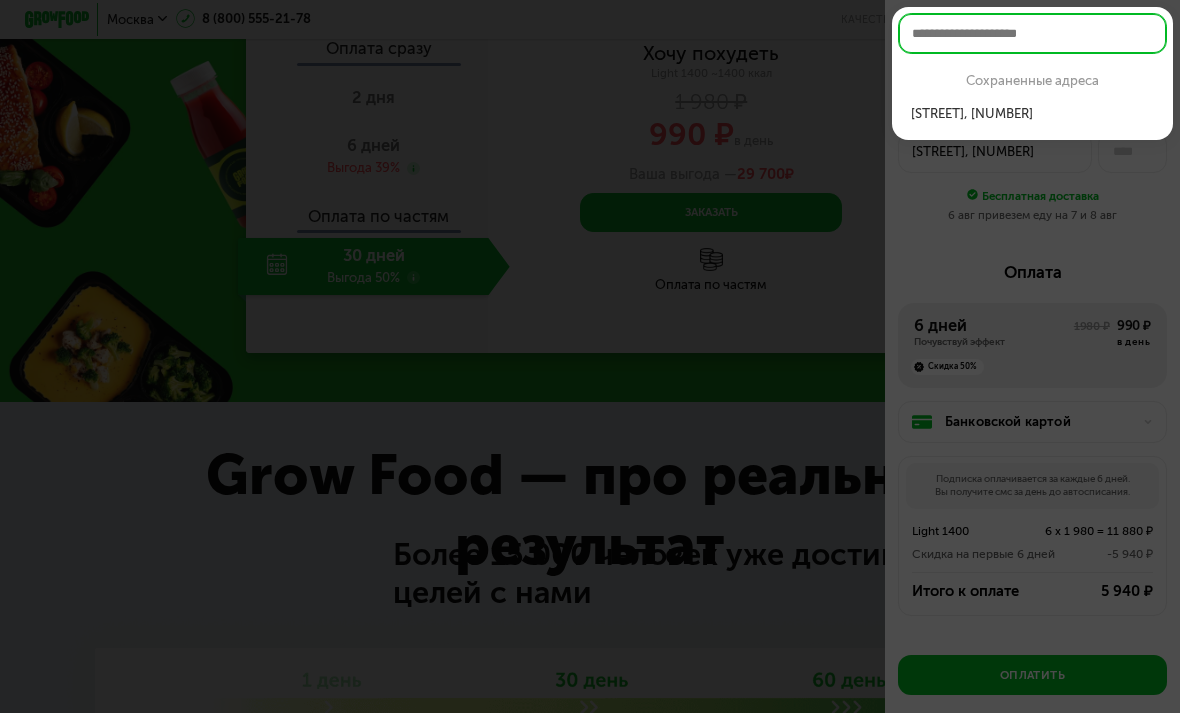 scroll, scrollTop: 1799, scrollLeft: 0, axis: vertical 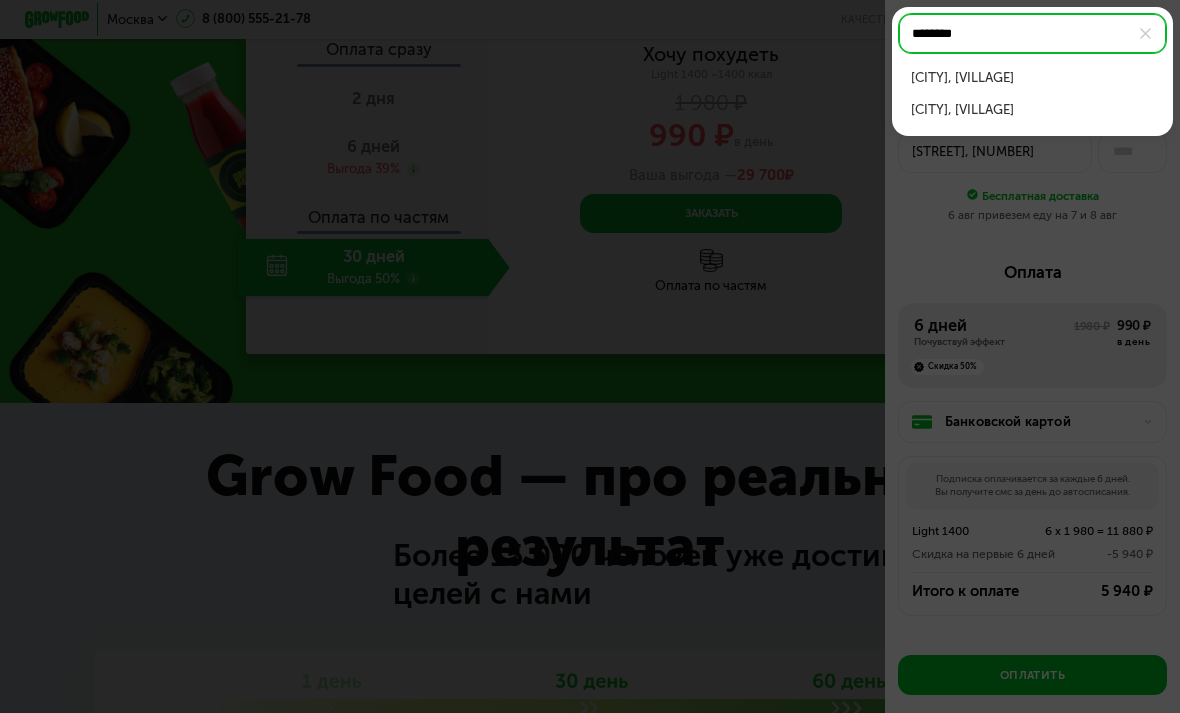 click on "[CITY], [VILLAGE]" at bounding box center [1032, 110] 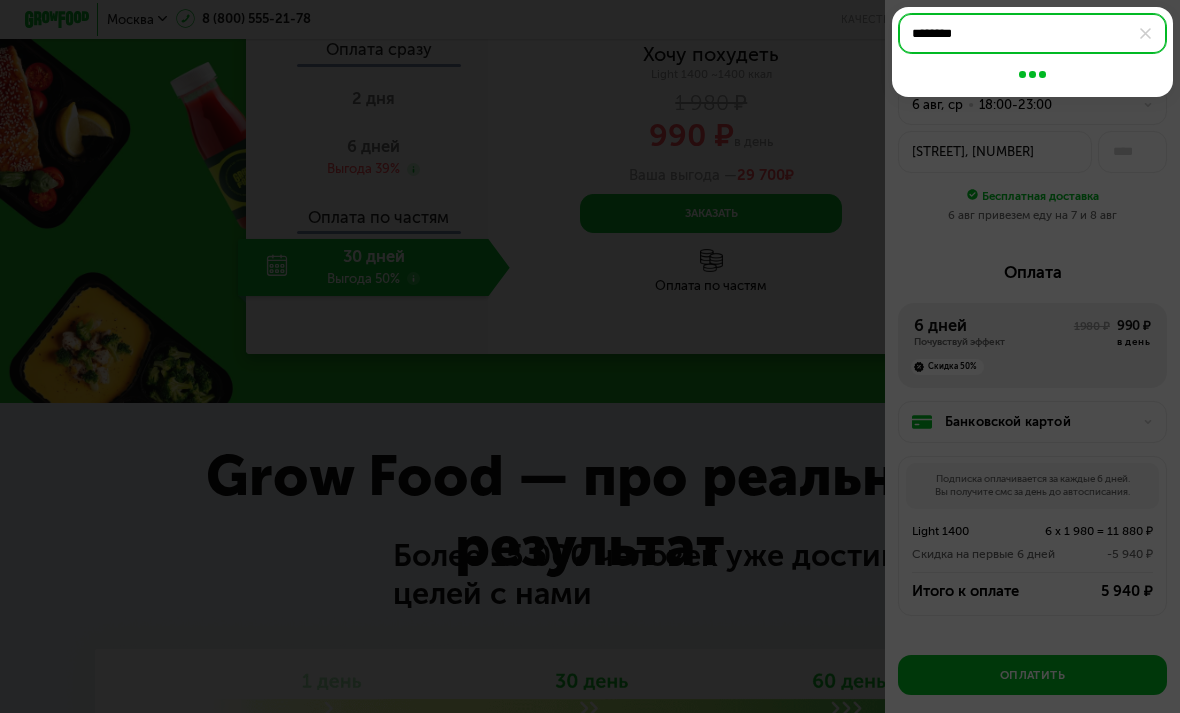 scroll, scrollTop: 1800, scrollLeft: 0, axis: vertical 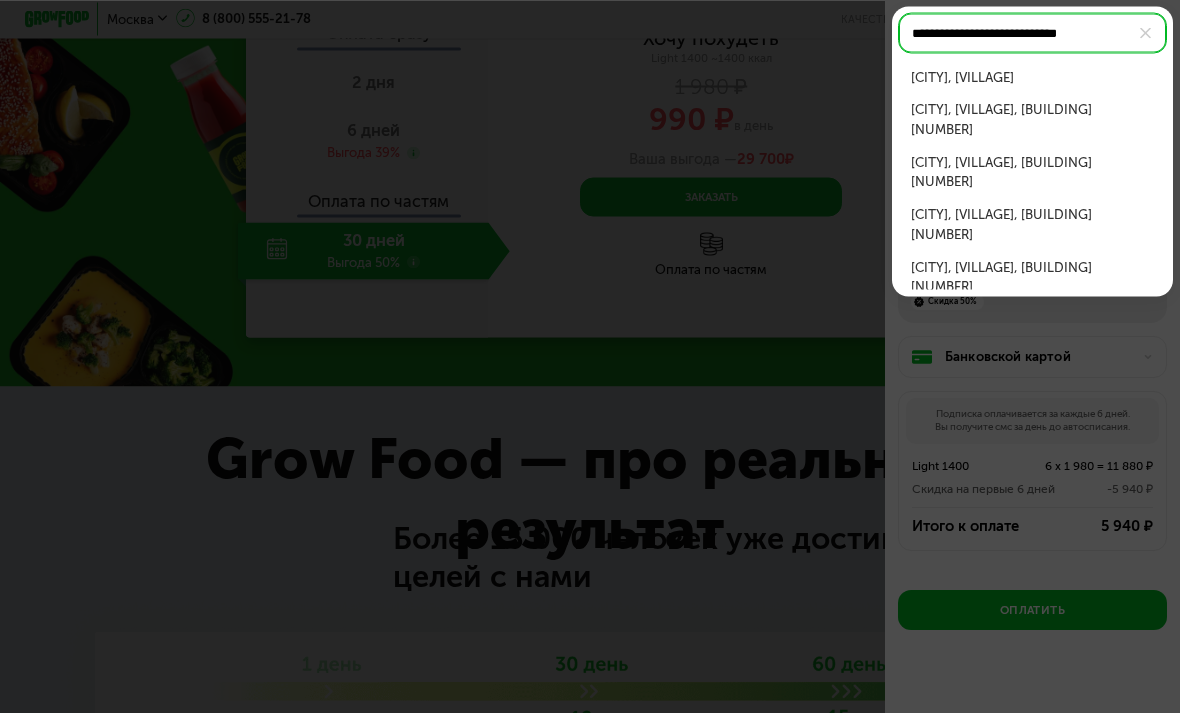click on "**********" at bounding box center [1032, 33] 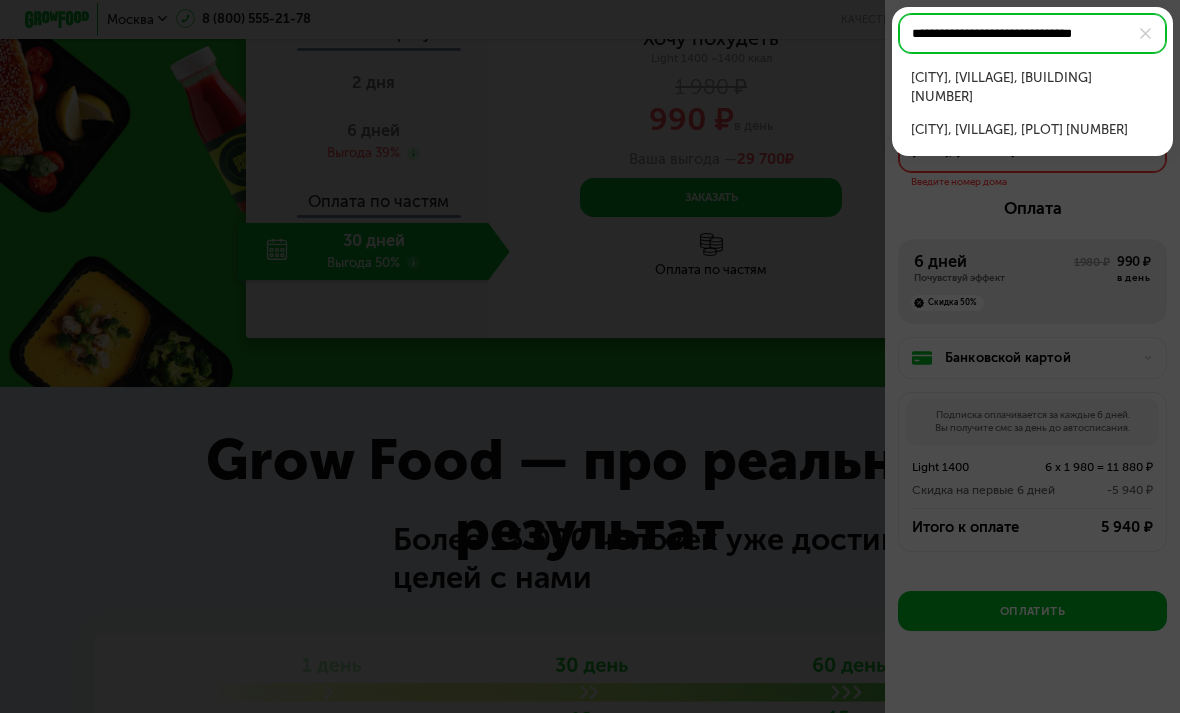 click on "[CITY], [VILLAGE], [BUILDING] [NUMBER]" at bounding box center (1032, 87) 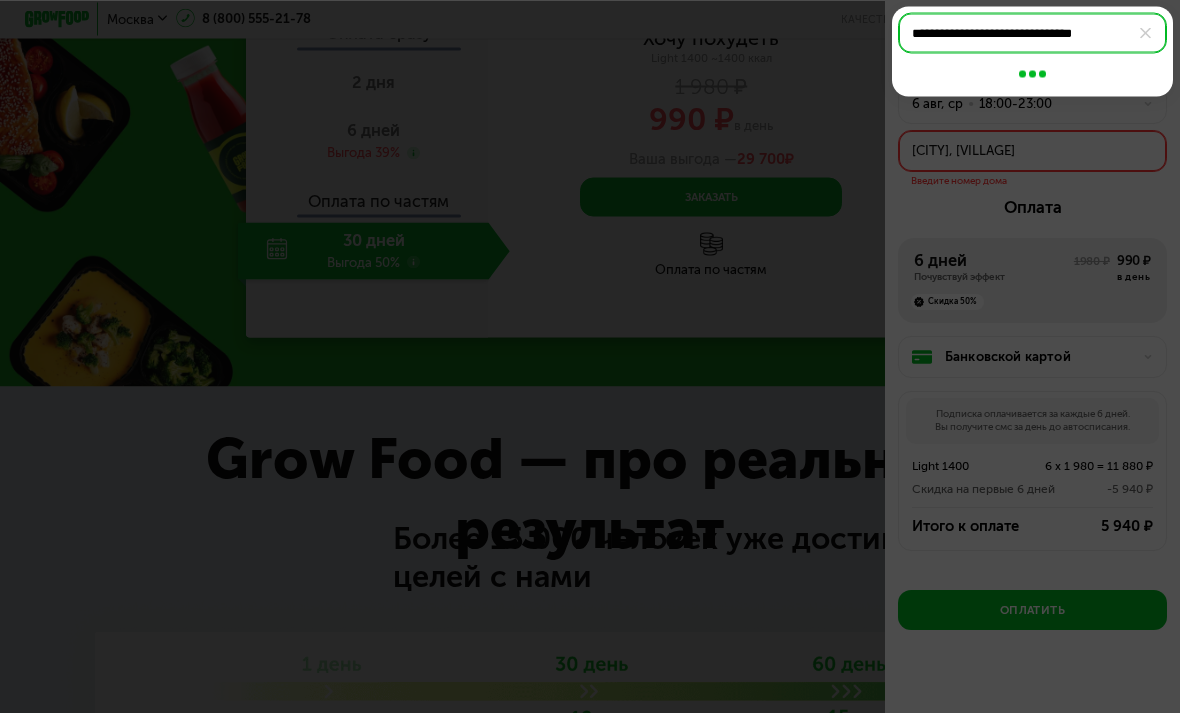 scroll, scrollTop: 1816, scrollLeft: 0, axis: vertical 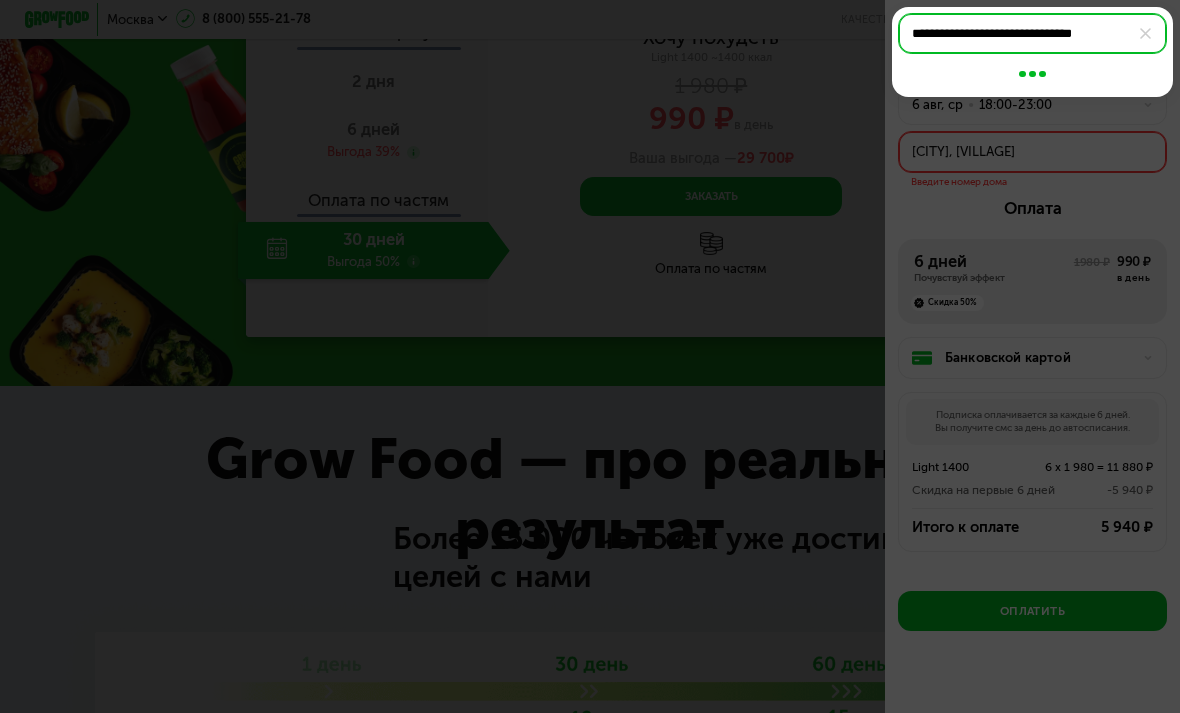 type on "**********" 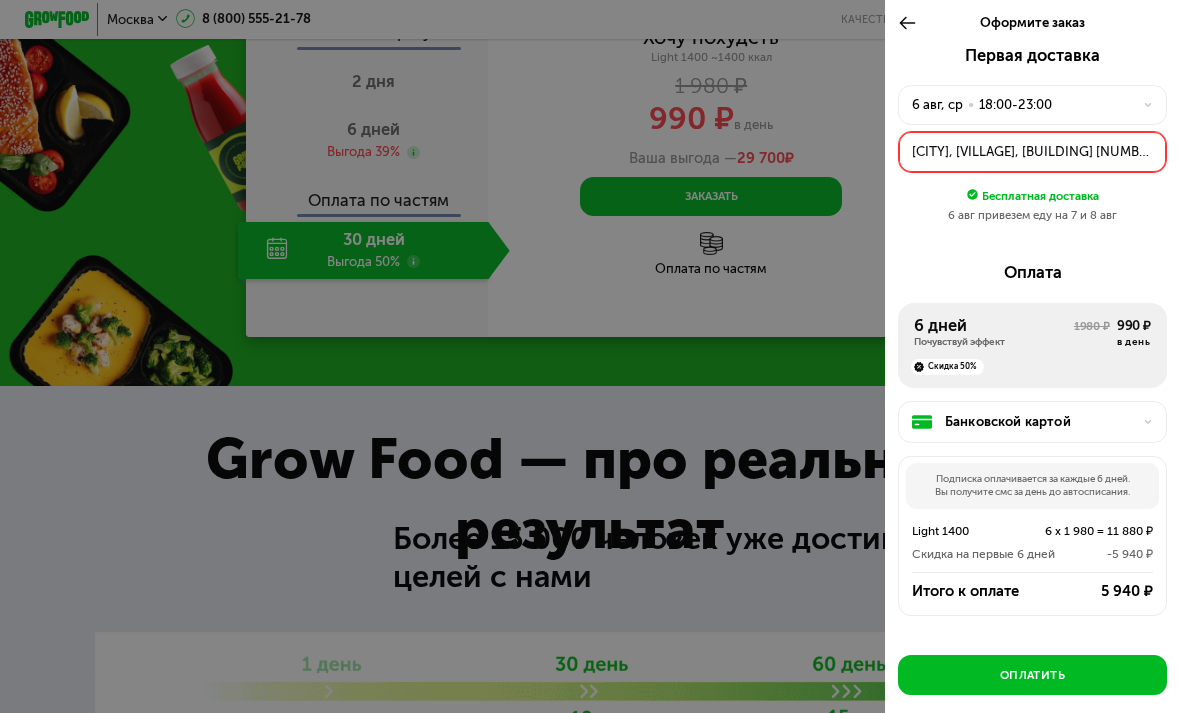 click on "[DATE], [DAY]  •  [TIME]-[TIME]" at bounding box center (1032, 105) 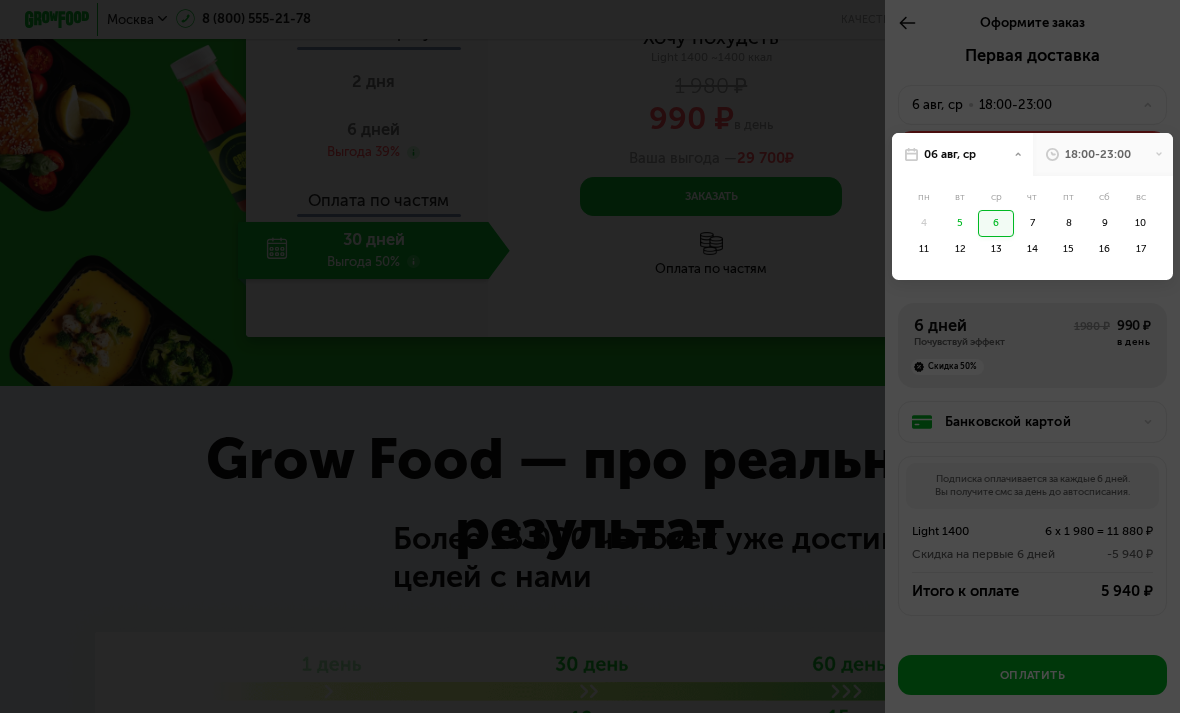 click on "18:00-23:00" at bounding box center [1103, 154] 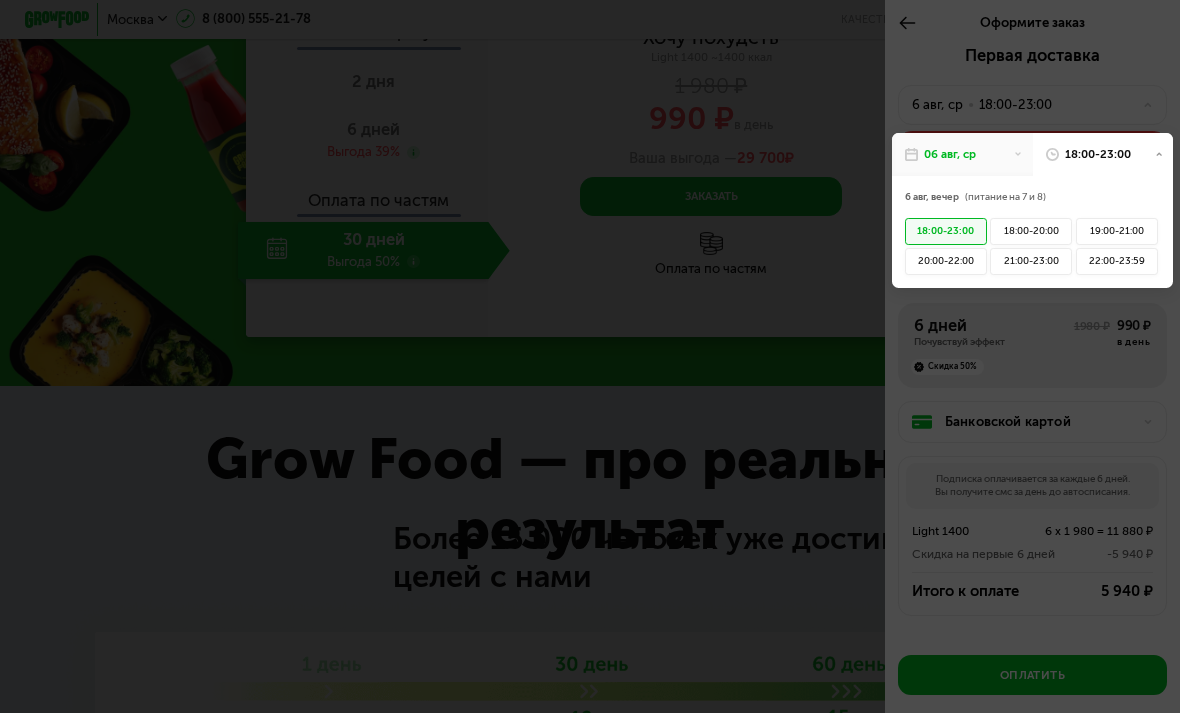 click on "21:00-23:00" at bounding box center (1031, 261) 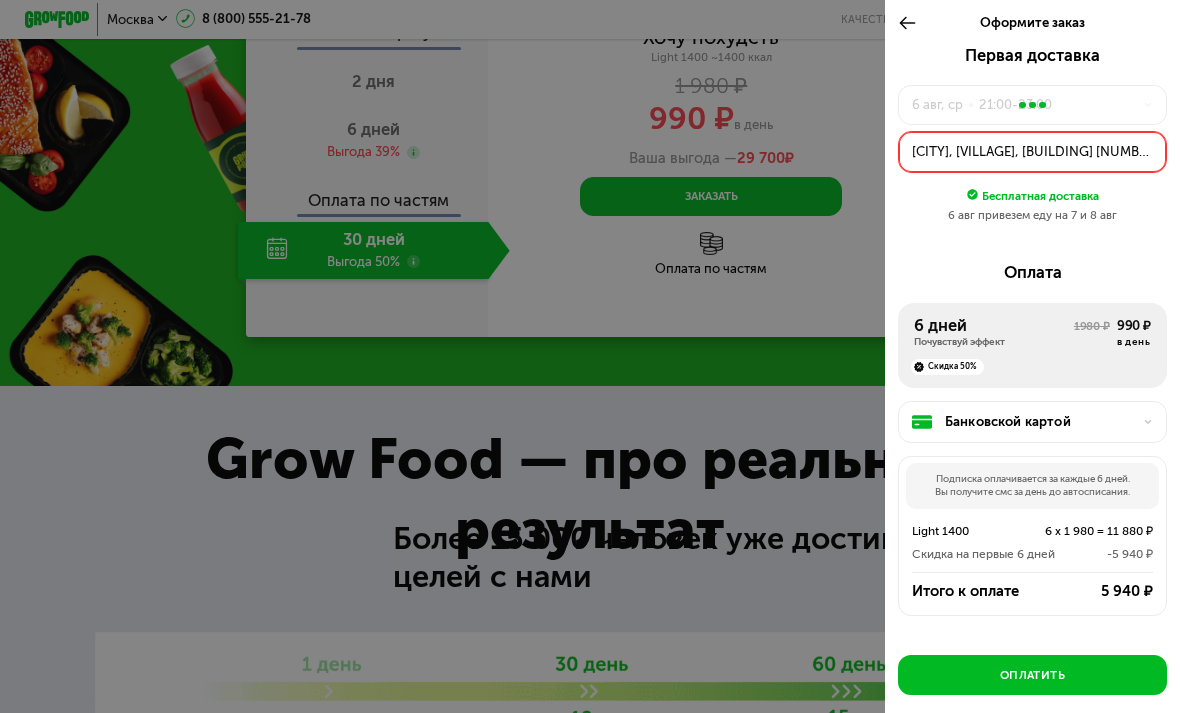 click on "[CITY], [VILLAGE], [BUILDING] [NUMBER]" 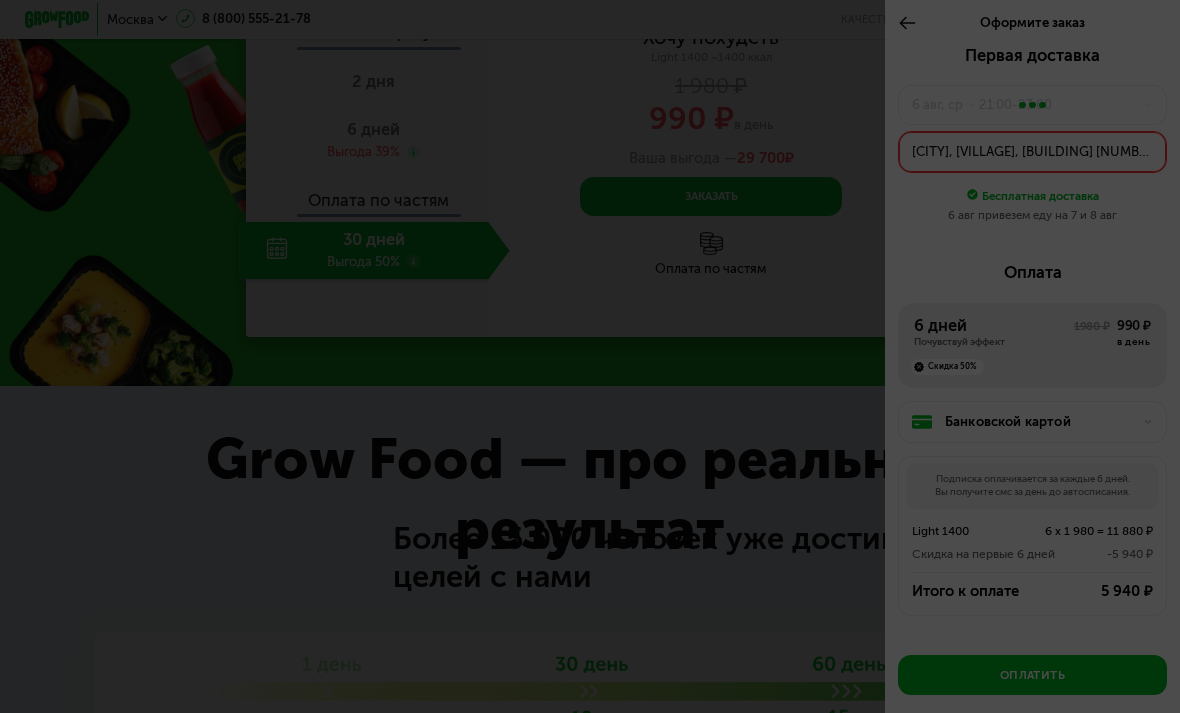 scroll, scrollTop: 1815, scrollLeft: 0, axis: vertical 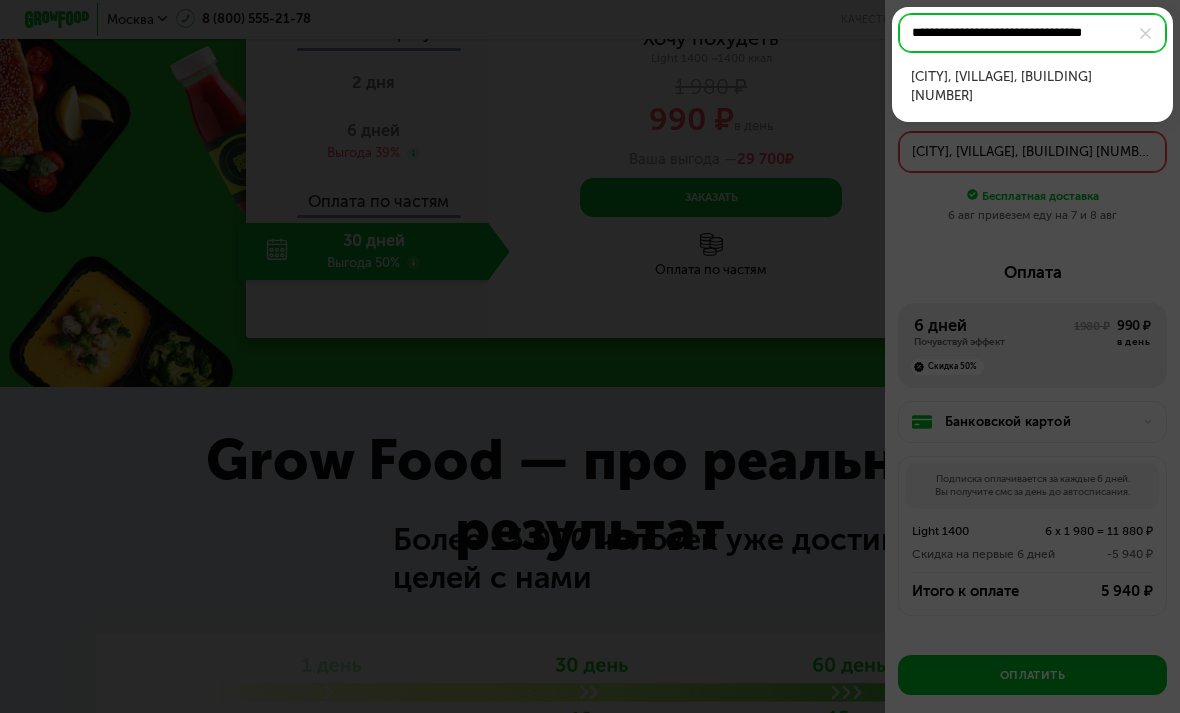 type on "**********" 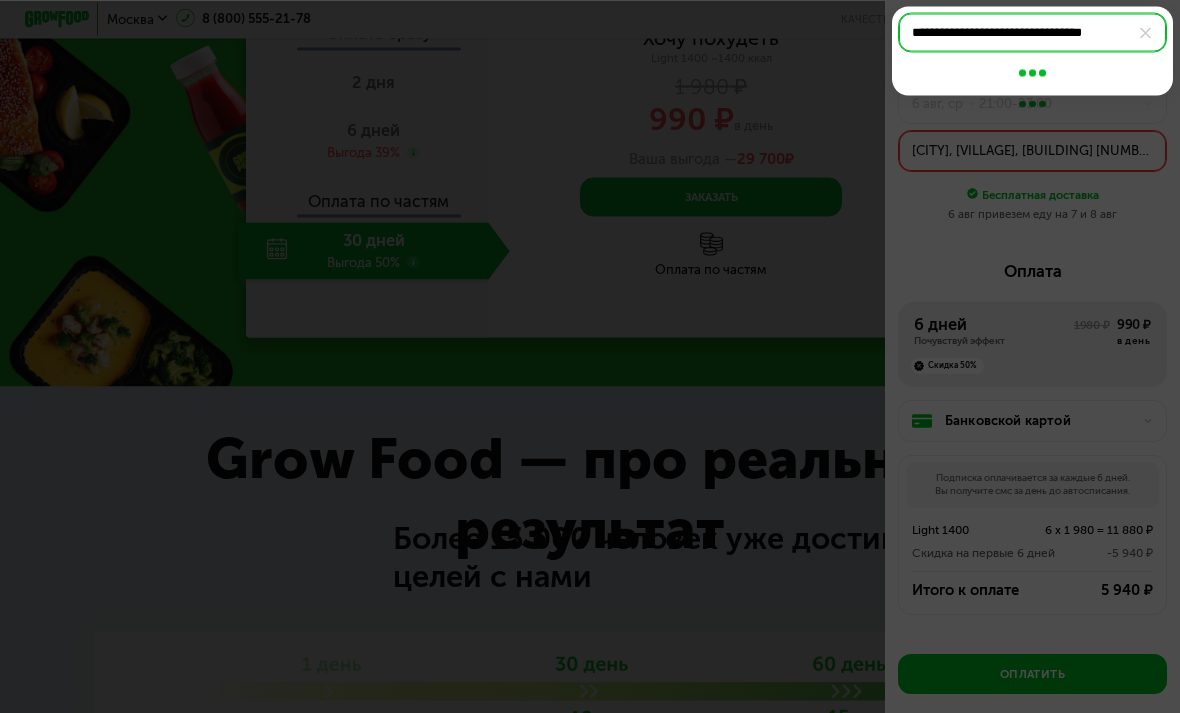 scroll, scrollTop: 1816, scrollLeft: 0, axis: vertical 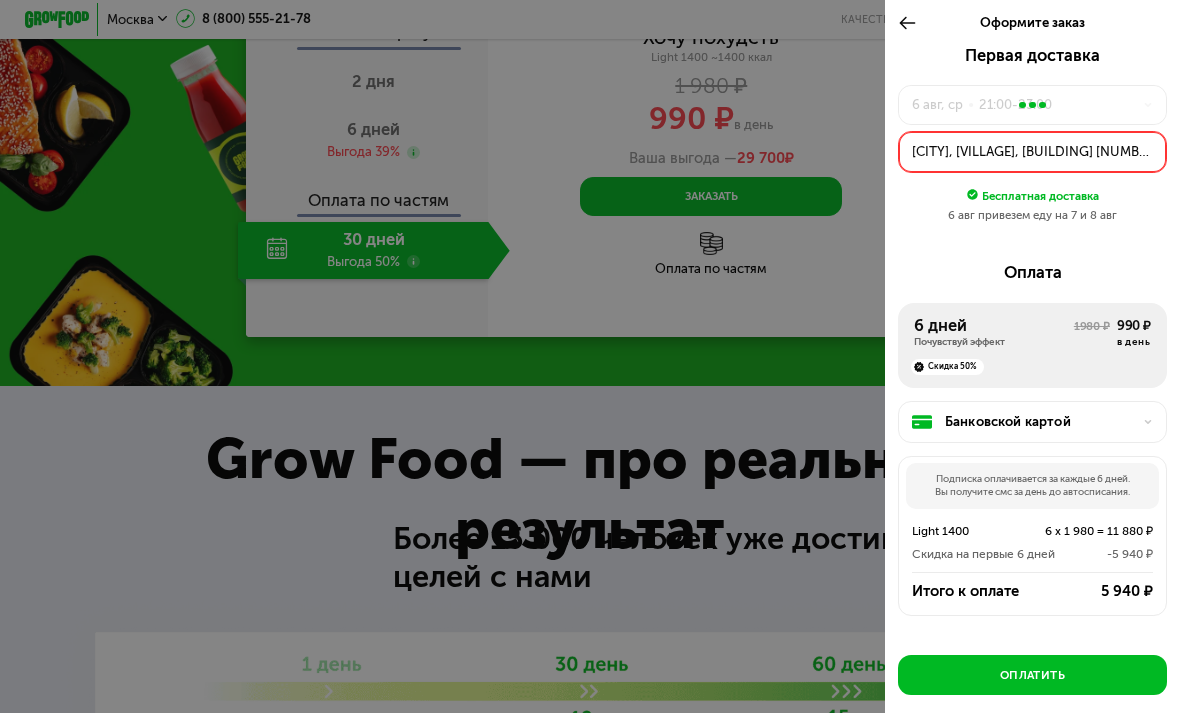 click on "[CITY], [VILLAGE], [BUILDING] [NUMBER]" 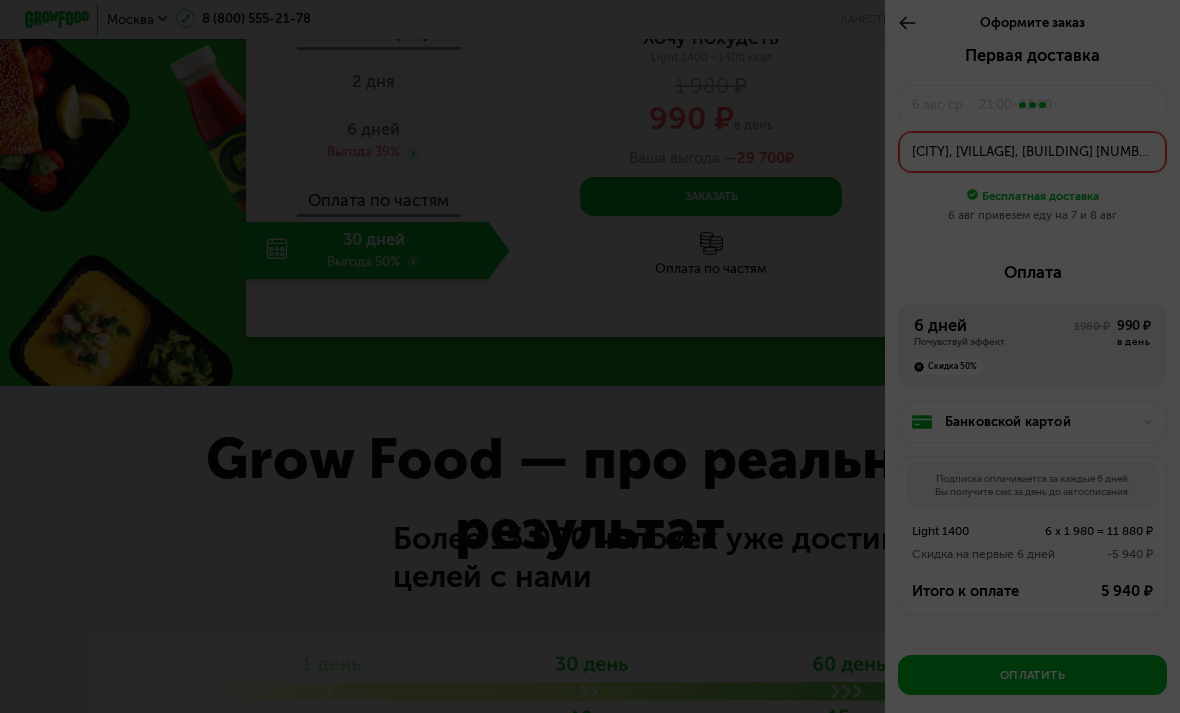 scroll, scrollTop: 0, scrollLeft: 14, axis: horizontal 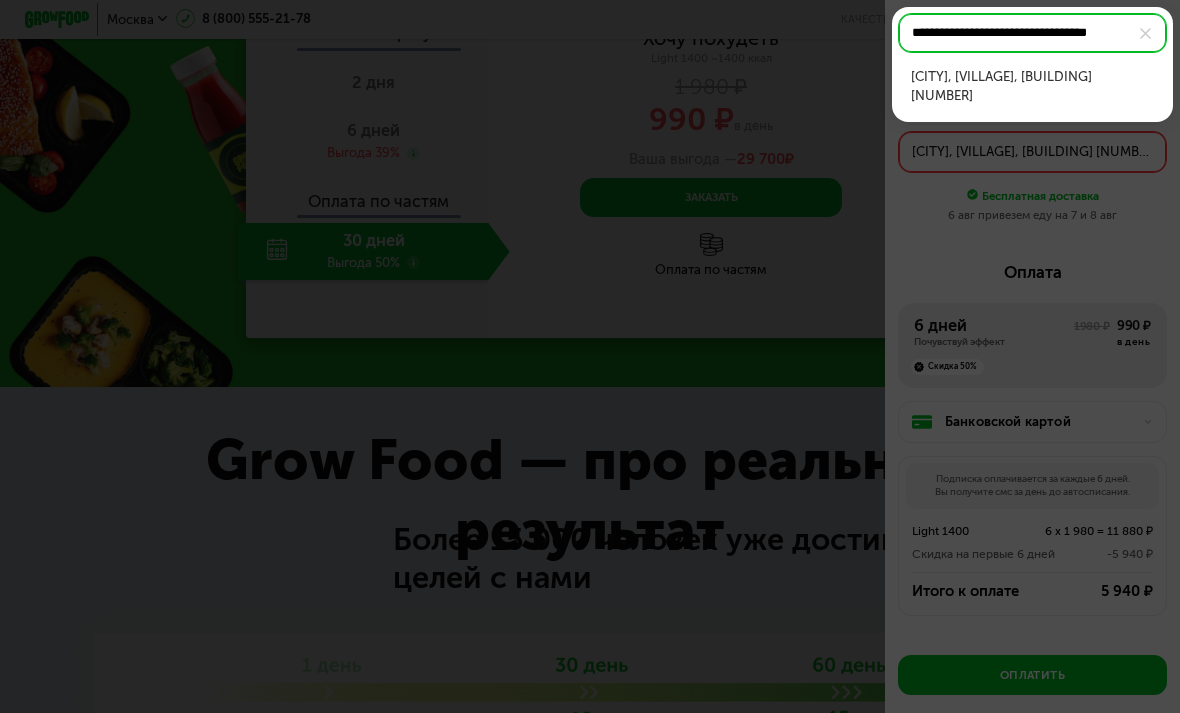 click on "**********" at bounding box center [1032, 33] 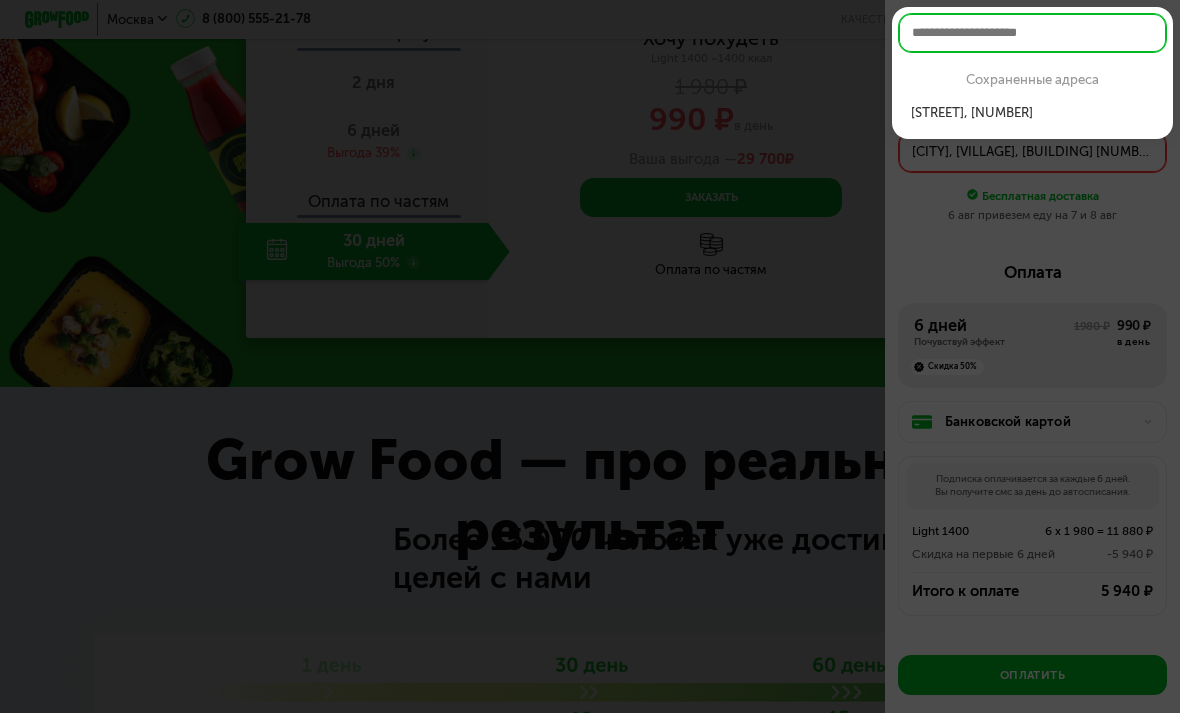click on "[STREET], [NUMBER]" at bounding box center (1032, 113) 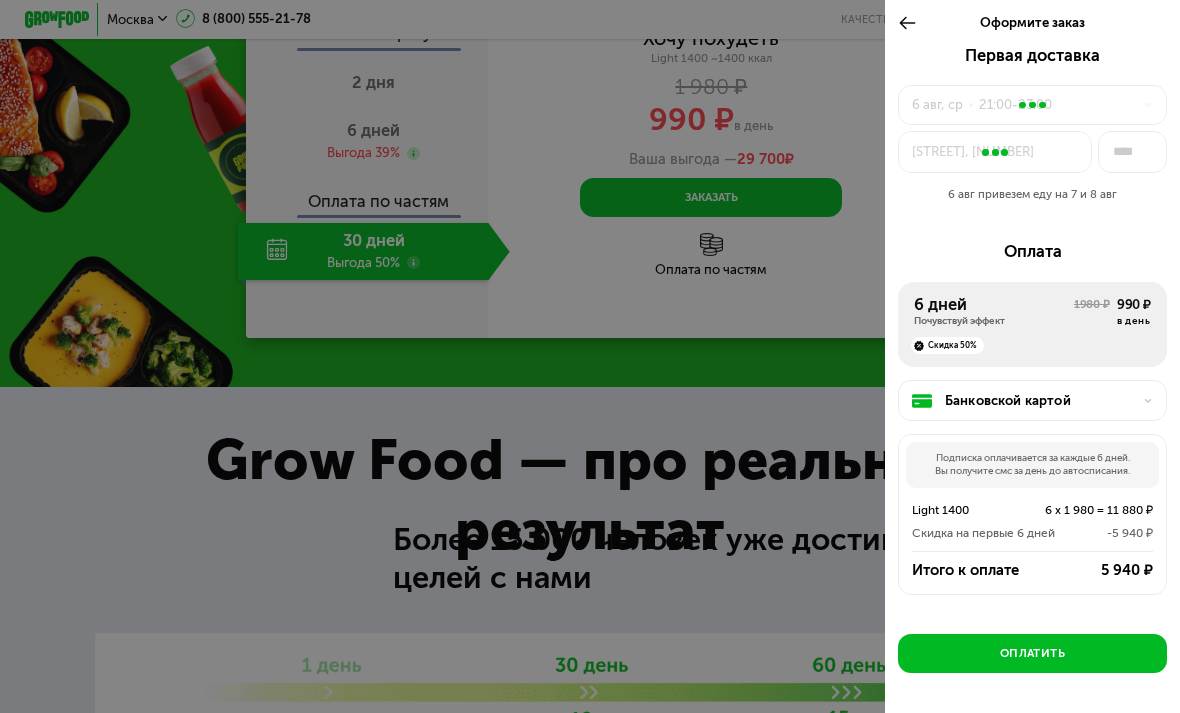 scroll, scrollTop: 1816, scrollLeft: 0, axis: vertical 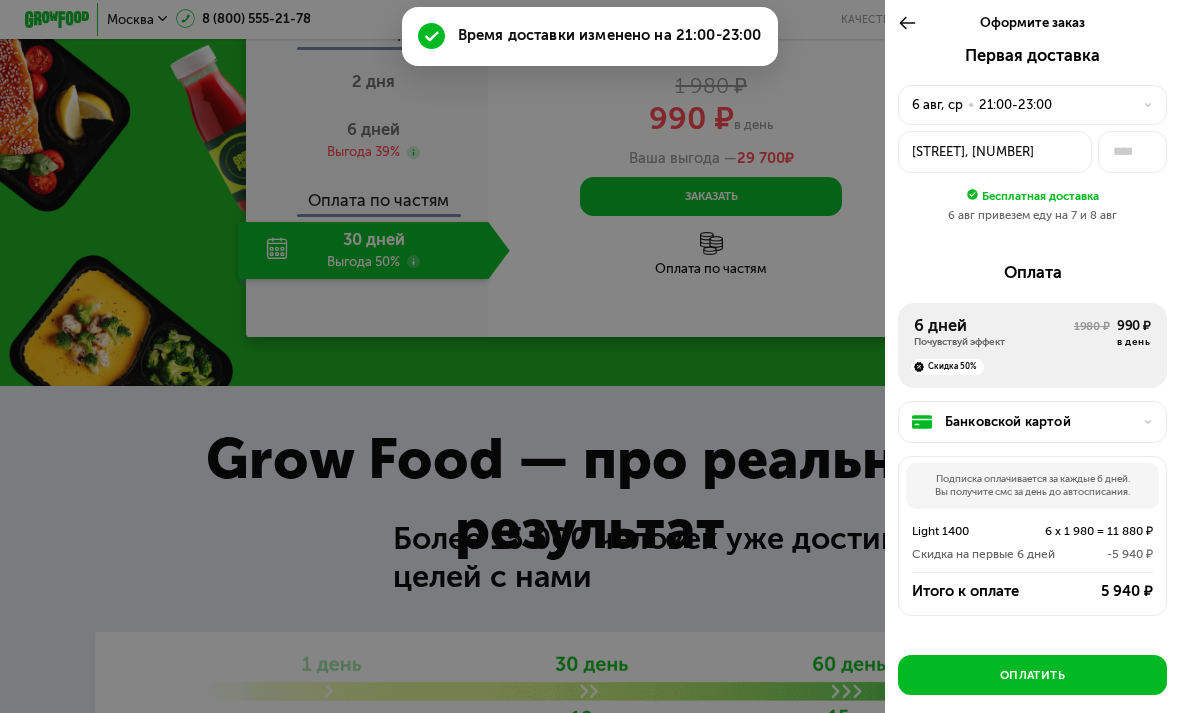 click on "[DATE], [DAY]  •  [TIME]-[TIME]" at bounding box center (1032, 105) 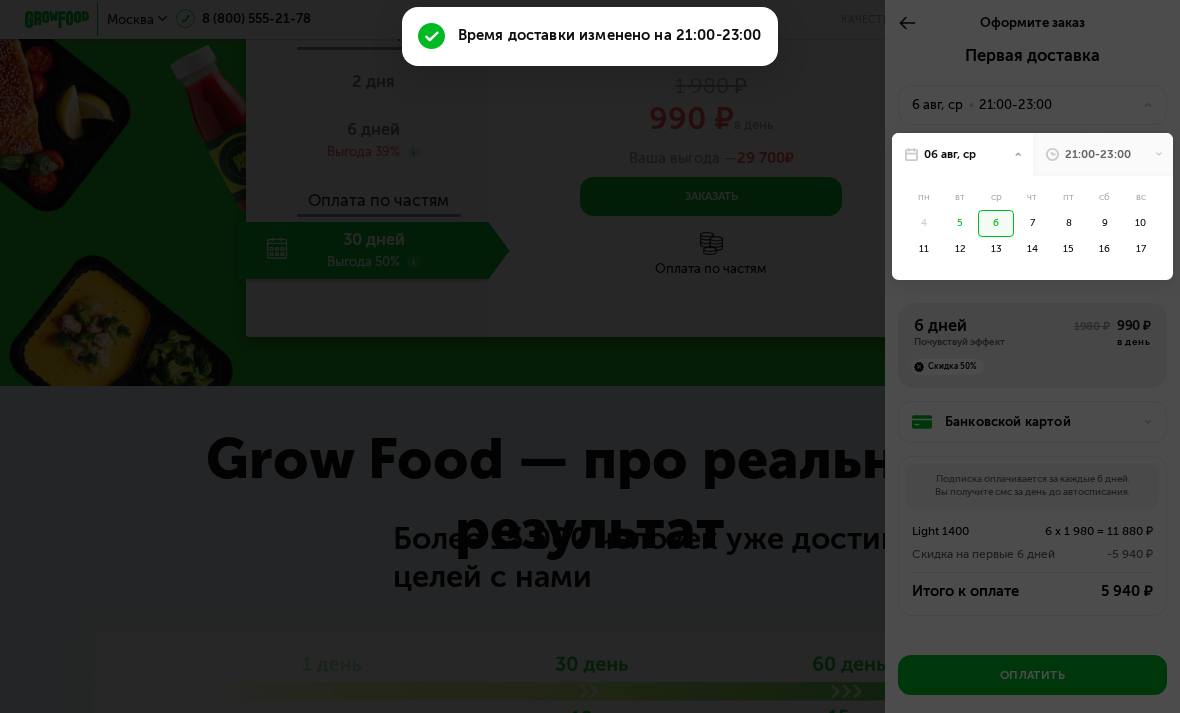 click on "21:00-23:00" at bounding box center [1103, 154] 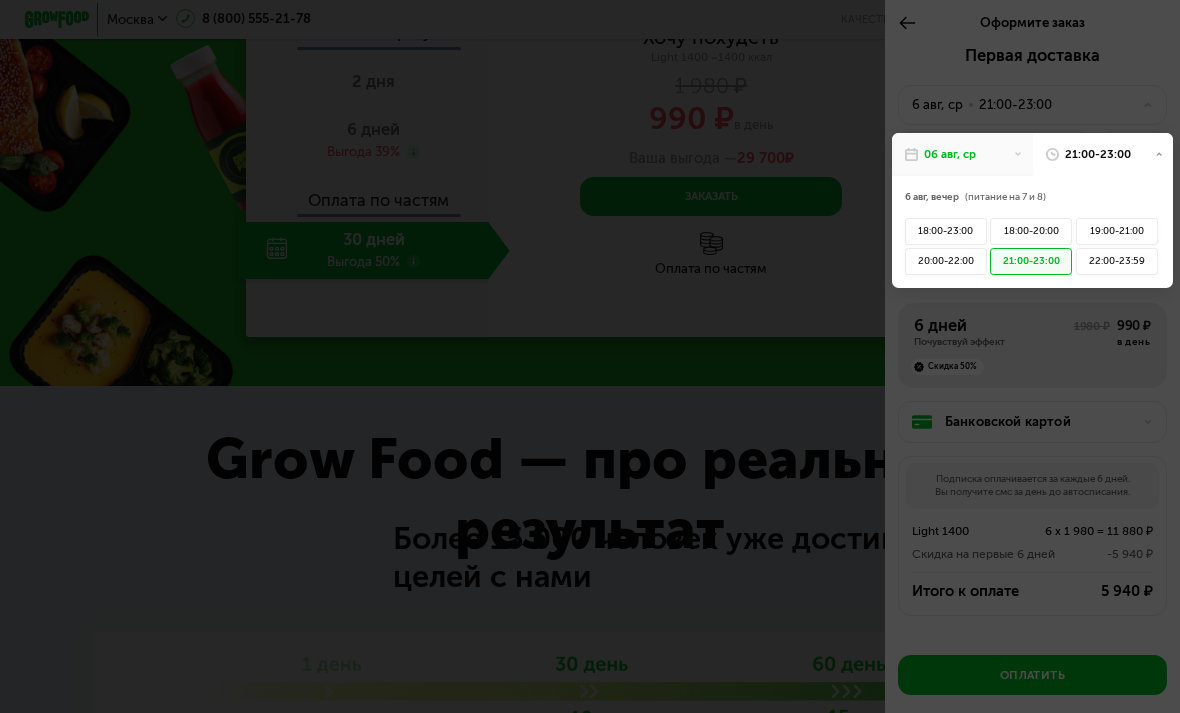 click at bounding box center [590, 356] 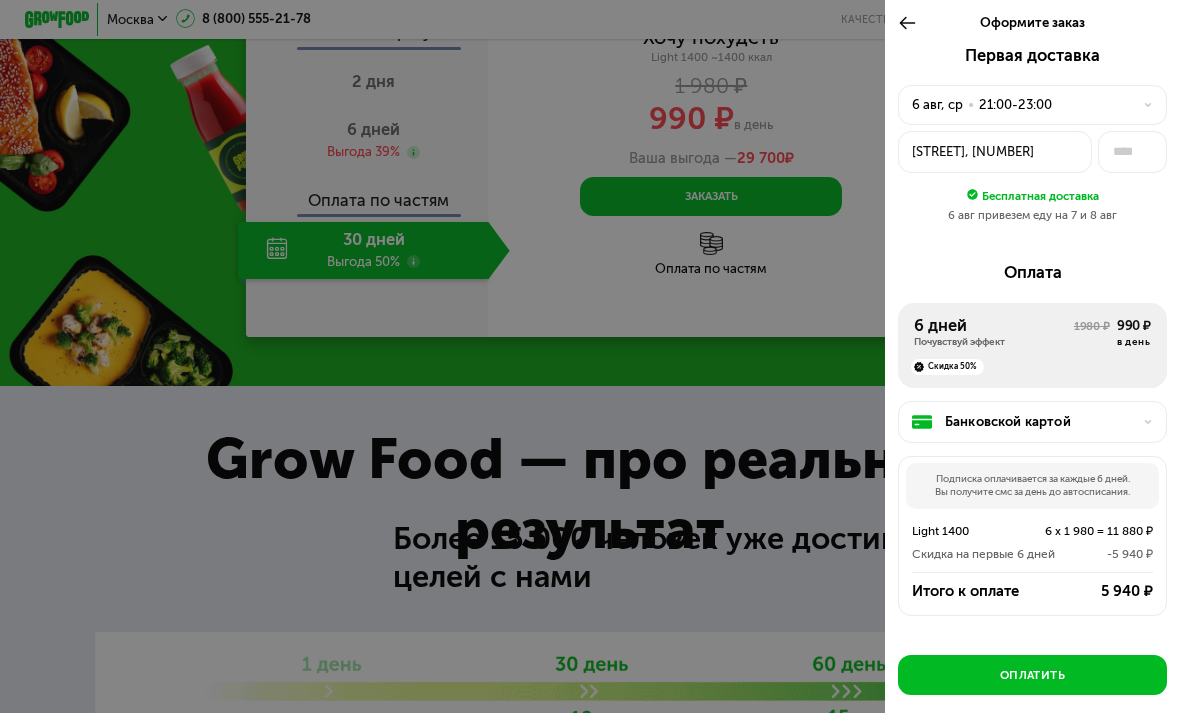 click on "[STREET], [NUMBER]" 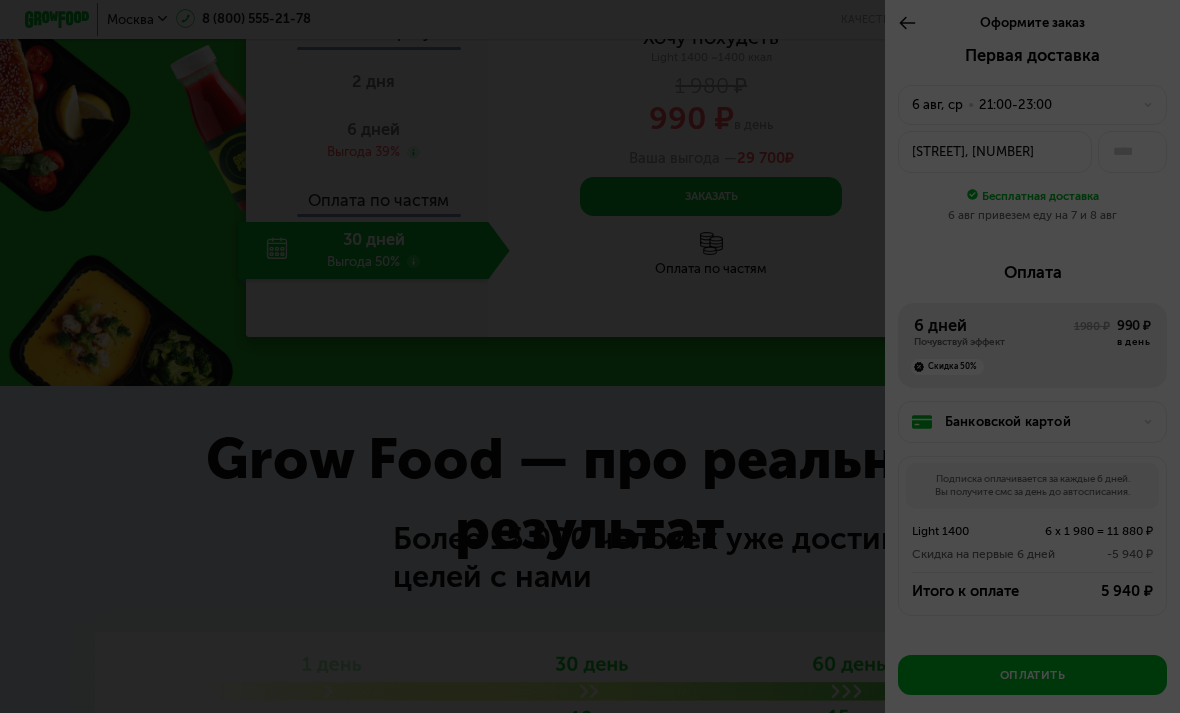 scroll, scrollTop: 1815, scrollLeft: 0, axis: vertical 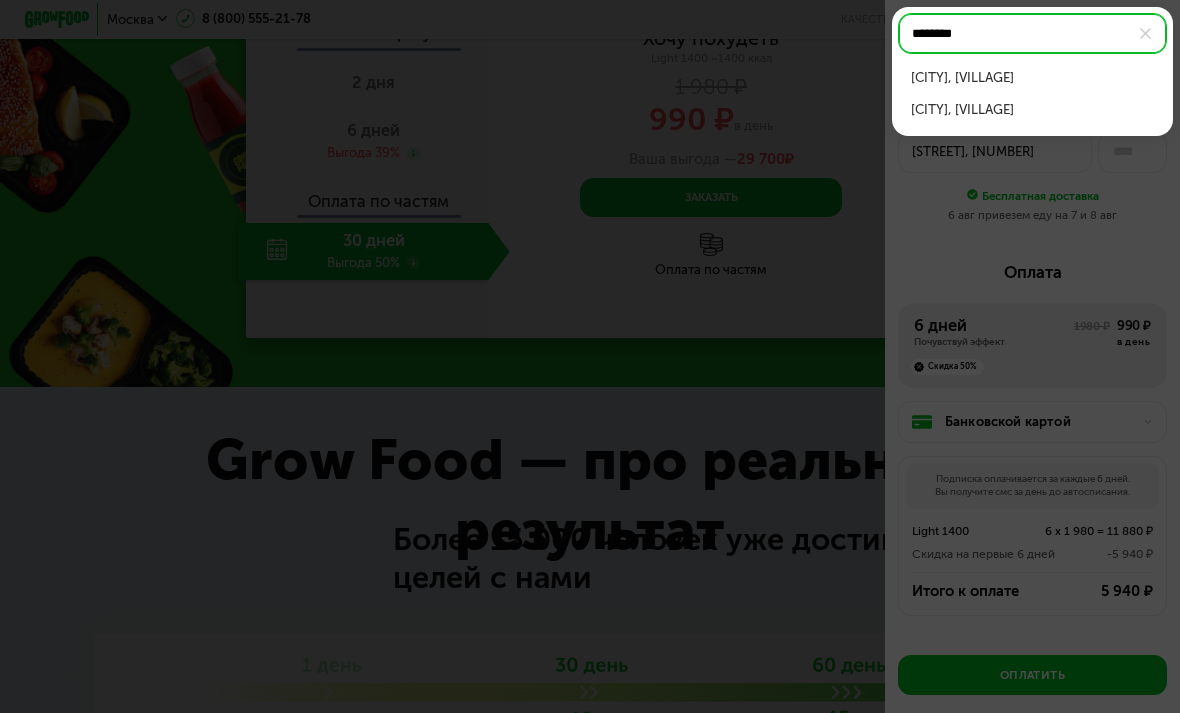 click on "[CITY], [VILLAGE]" at bounding box center (1032, 110) 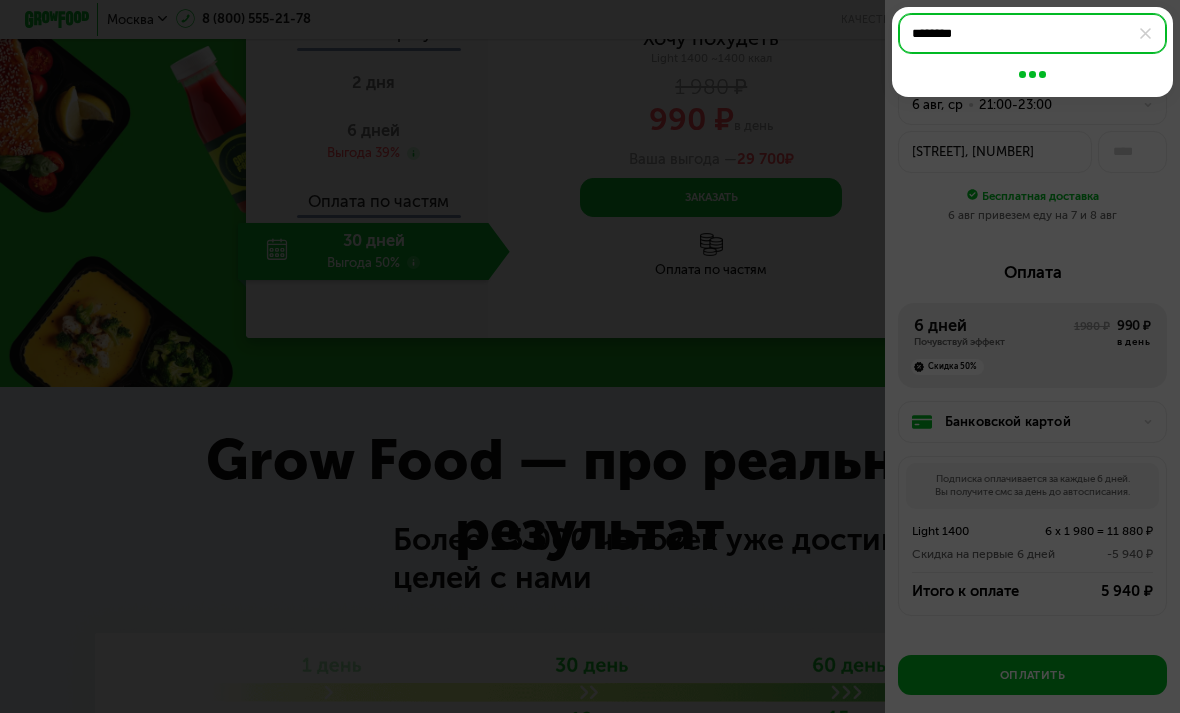 scroll, scrollTop: 1816, scrollLeft: 0, axis: vertical 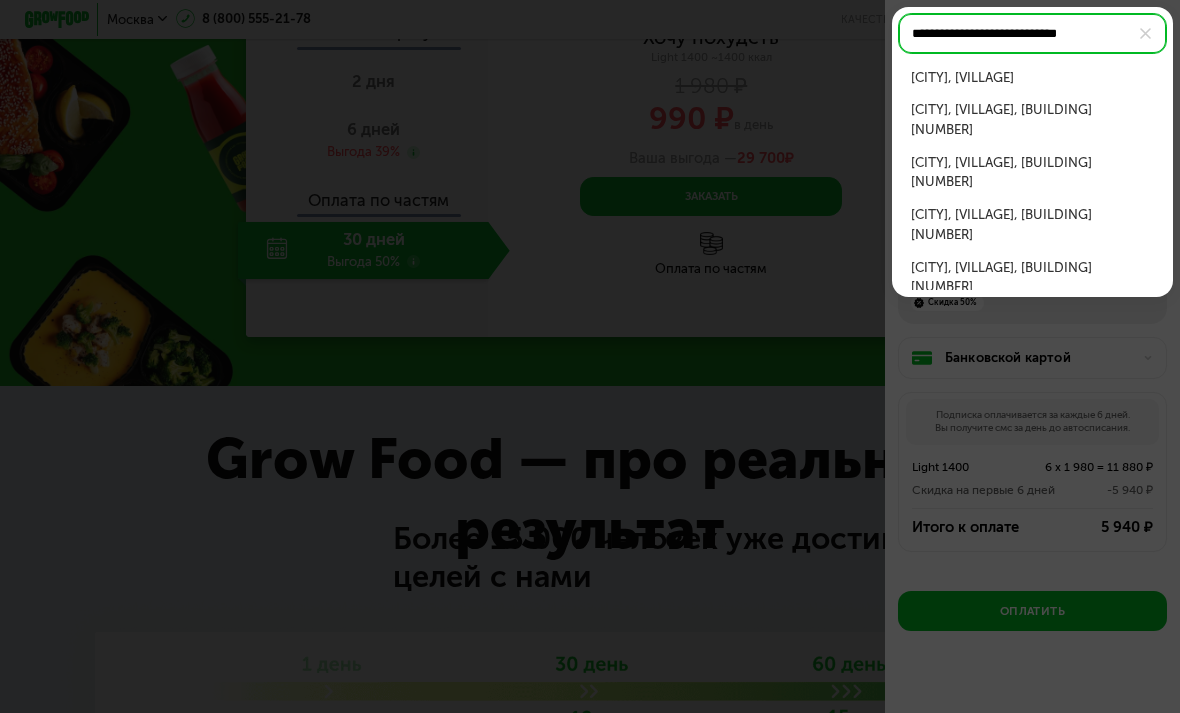 click on "**********" at bounding box center [1032, 33] 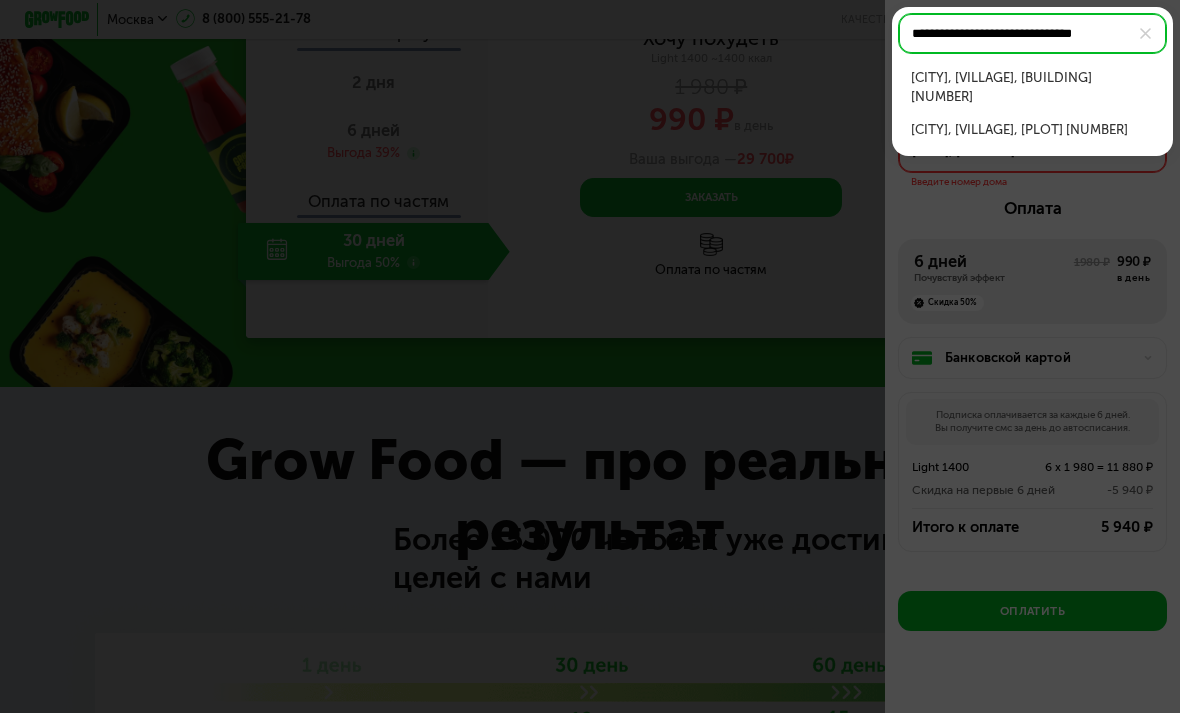 click on "[CITY], [VILLAGE], [BUILDING] [NUMBER]" at bounding box center [1032, 87] 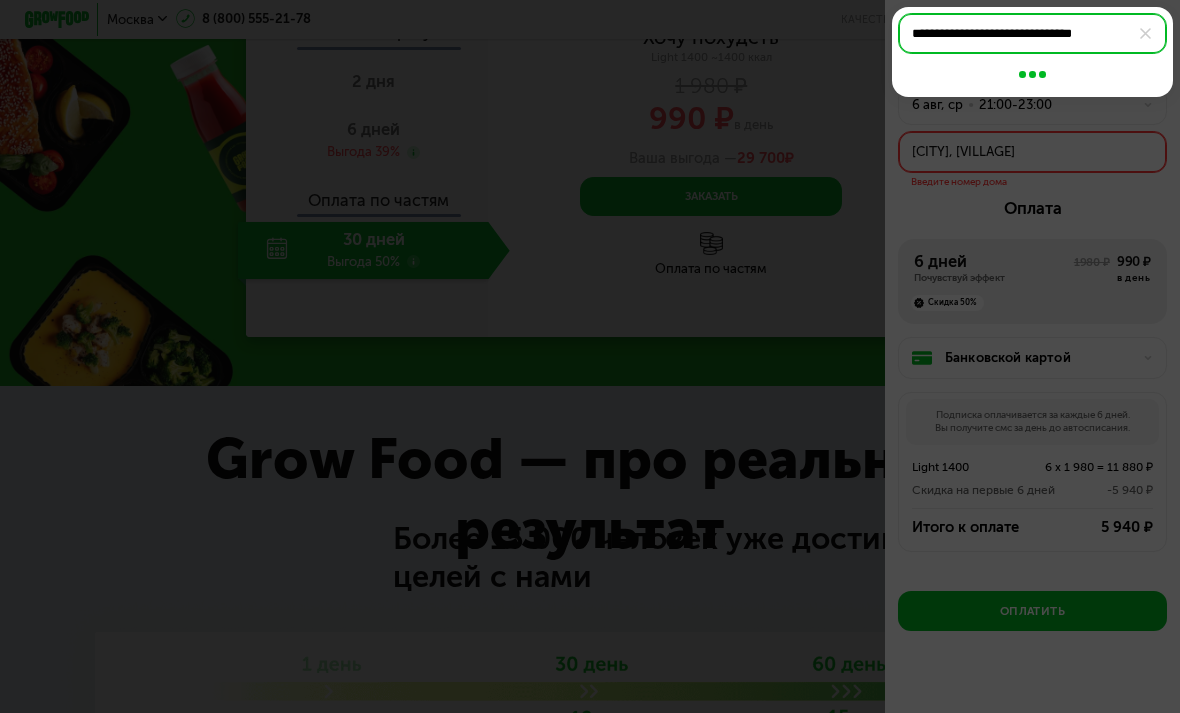 type on "**********" 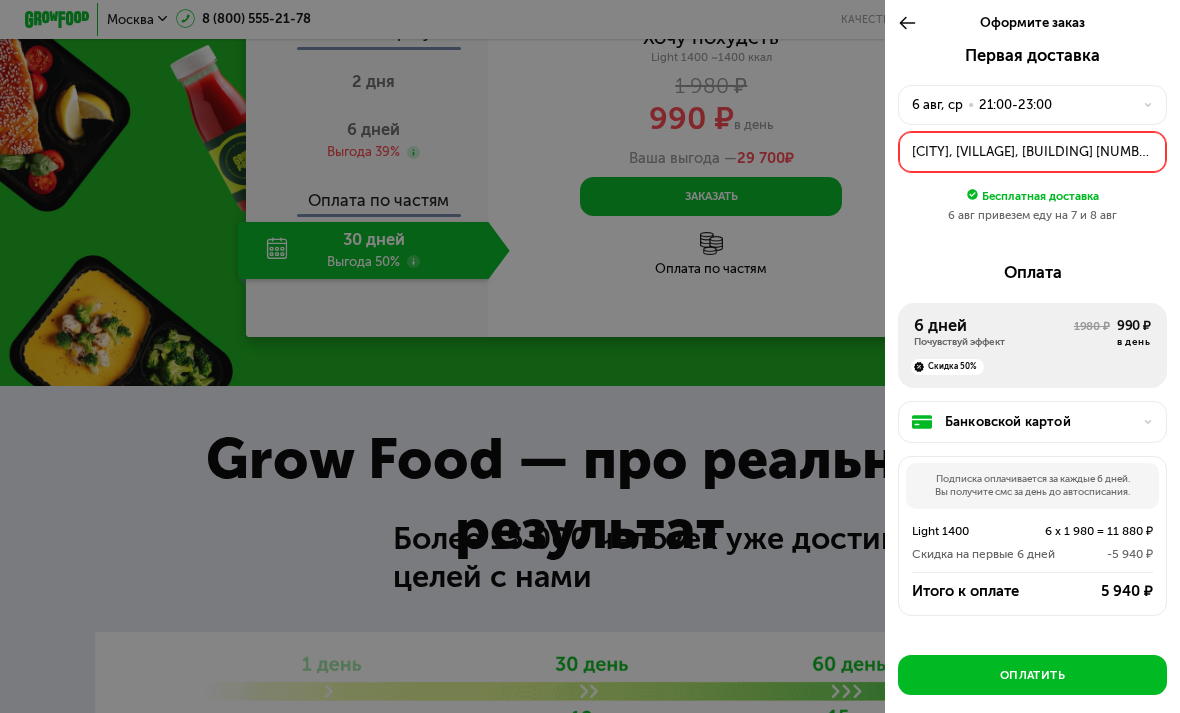 click on "Оплатить" at bounding box center [1033, 675] 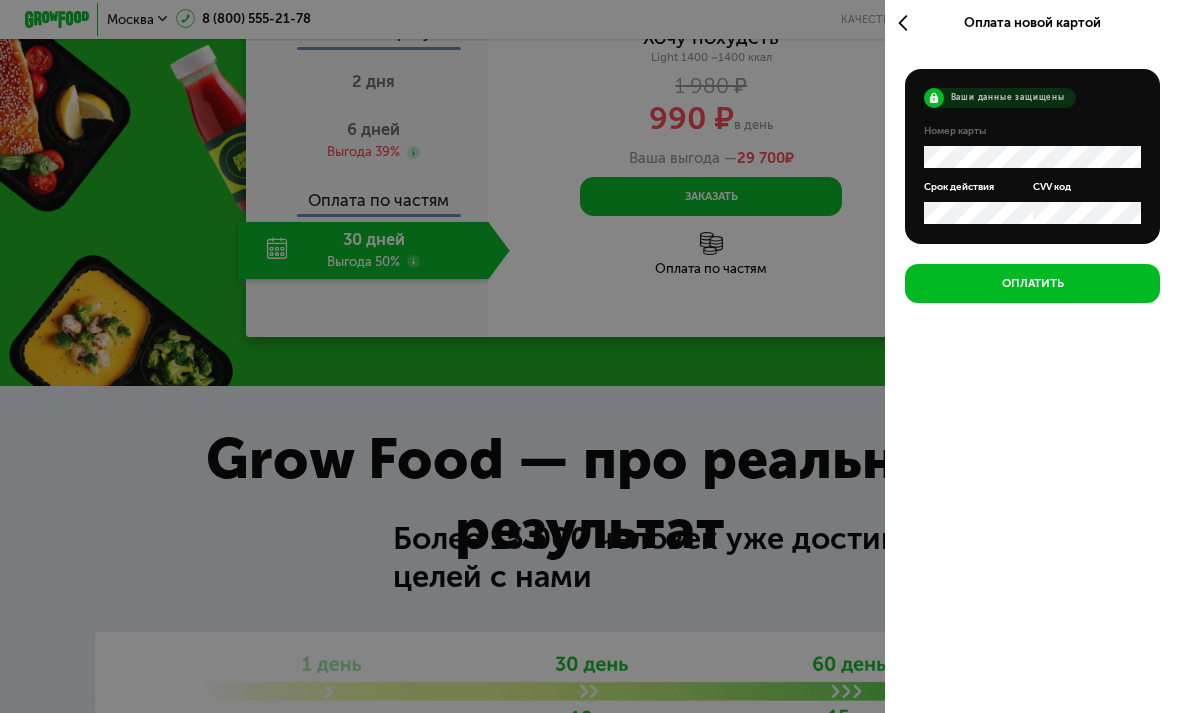 scroll, scrollTop: 0, scrollLeft: 0, axis: both 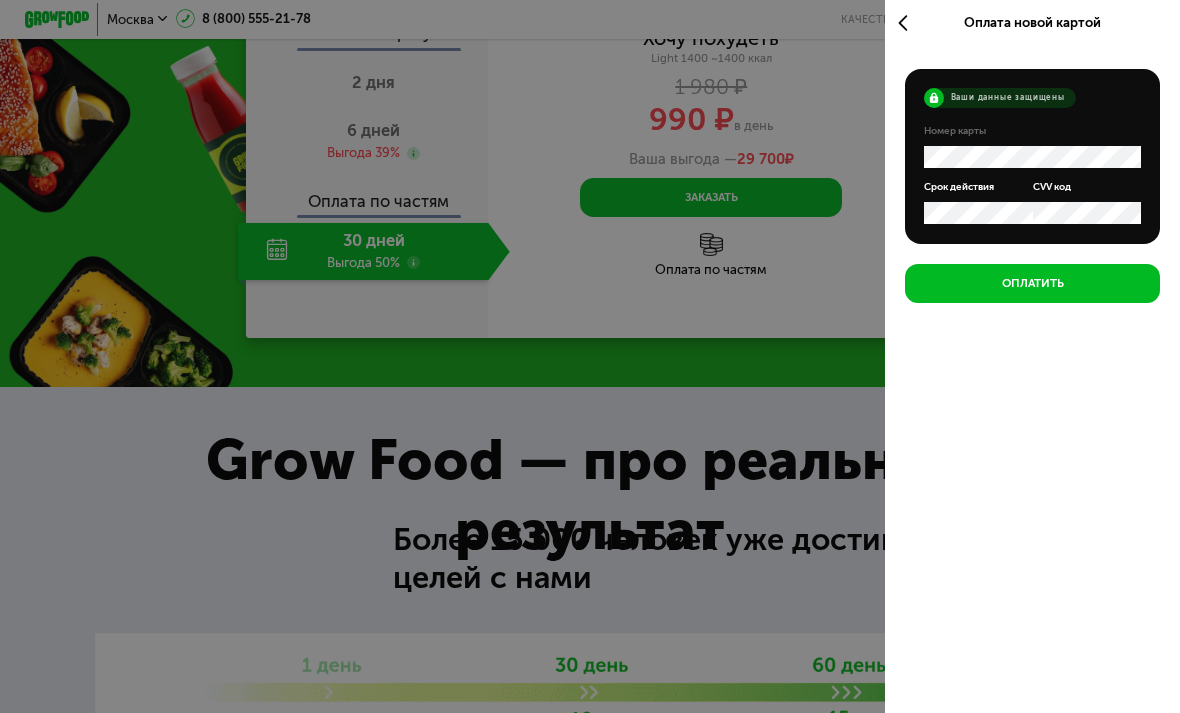 click 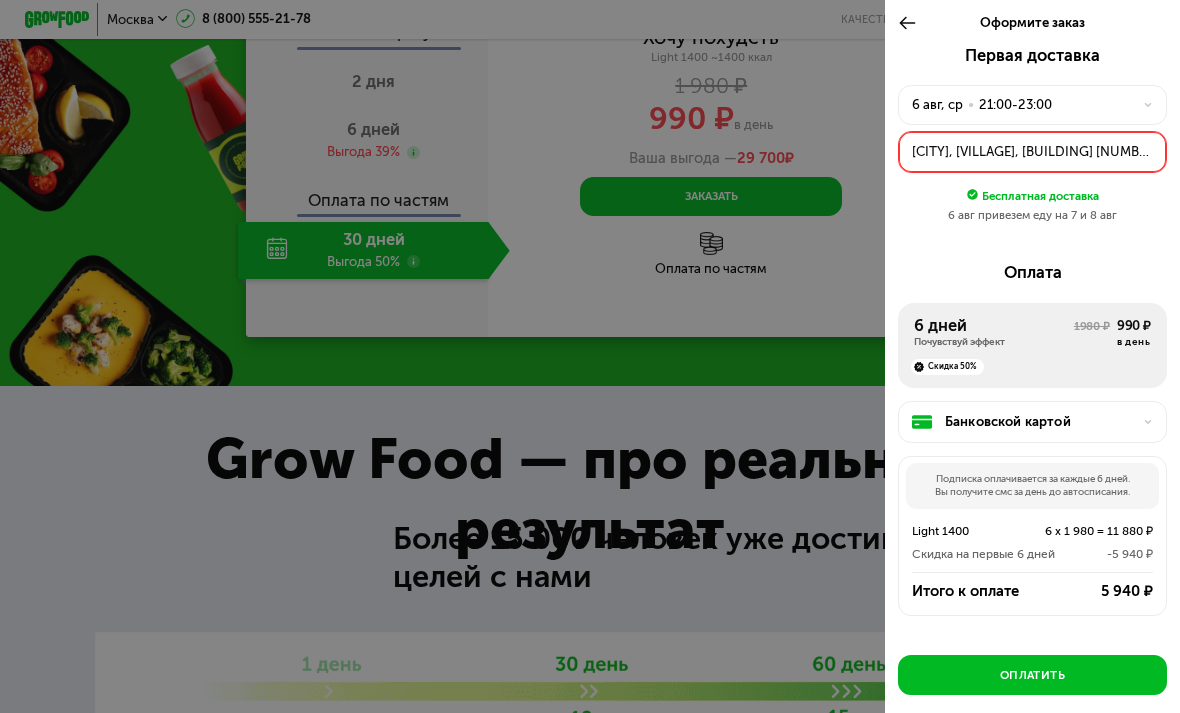 click 